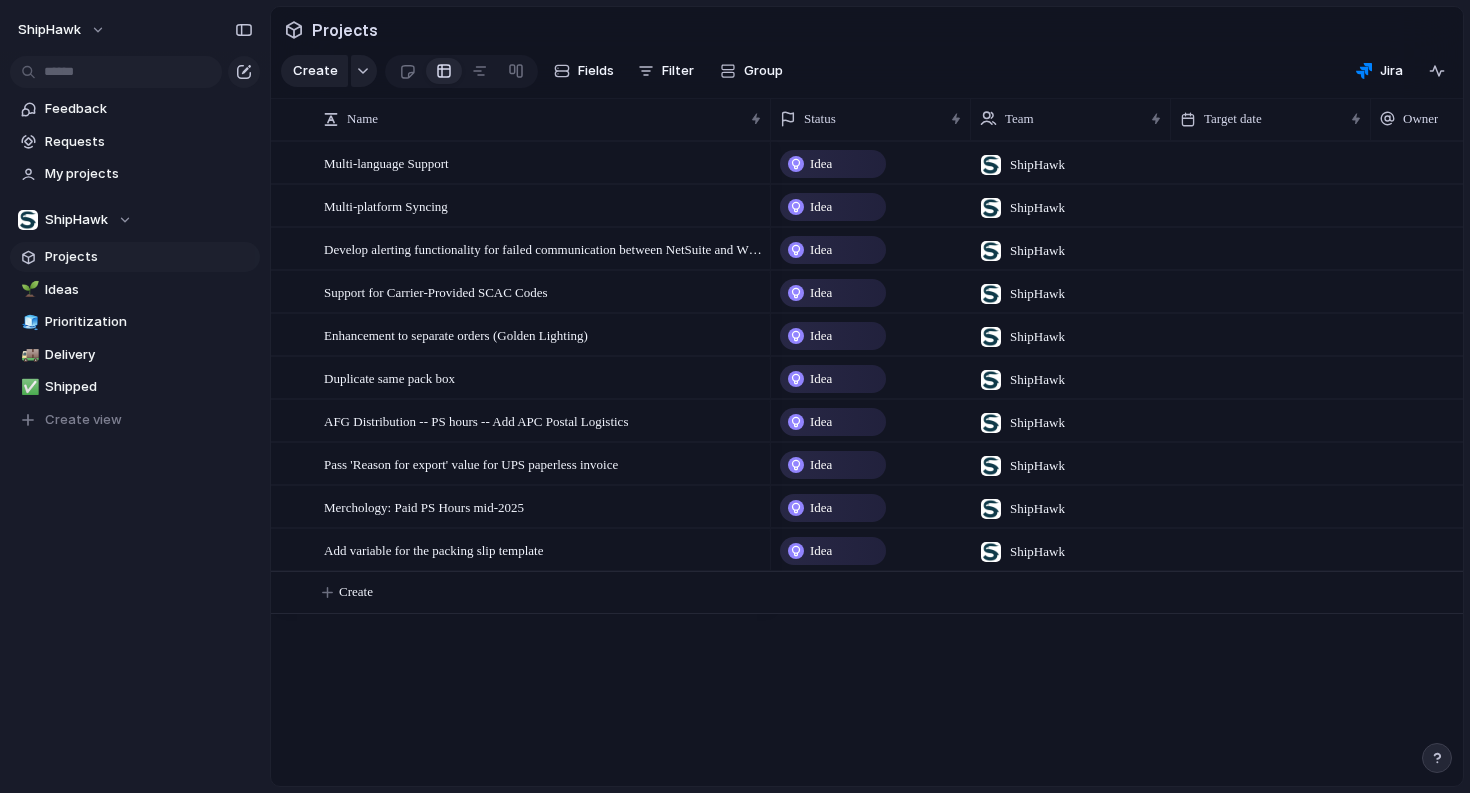scroll, scrollTop: 0, scrollLeft: 0, axis: both 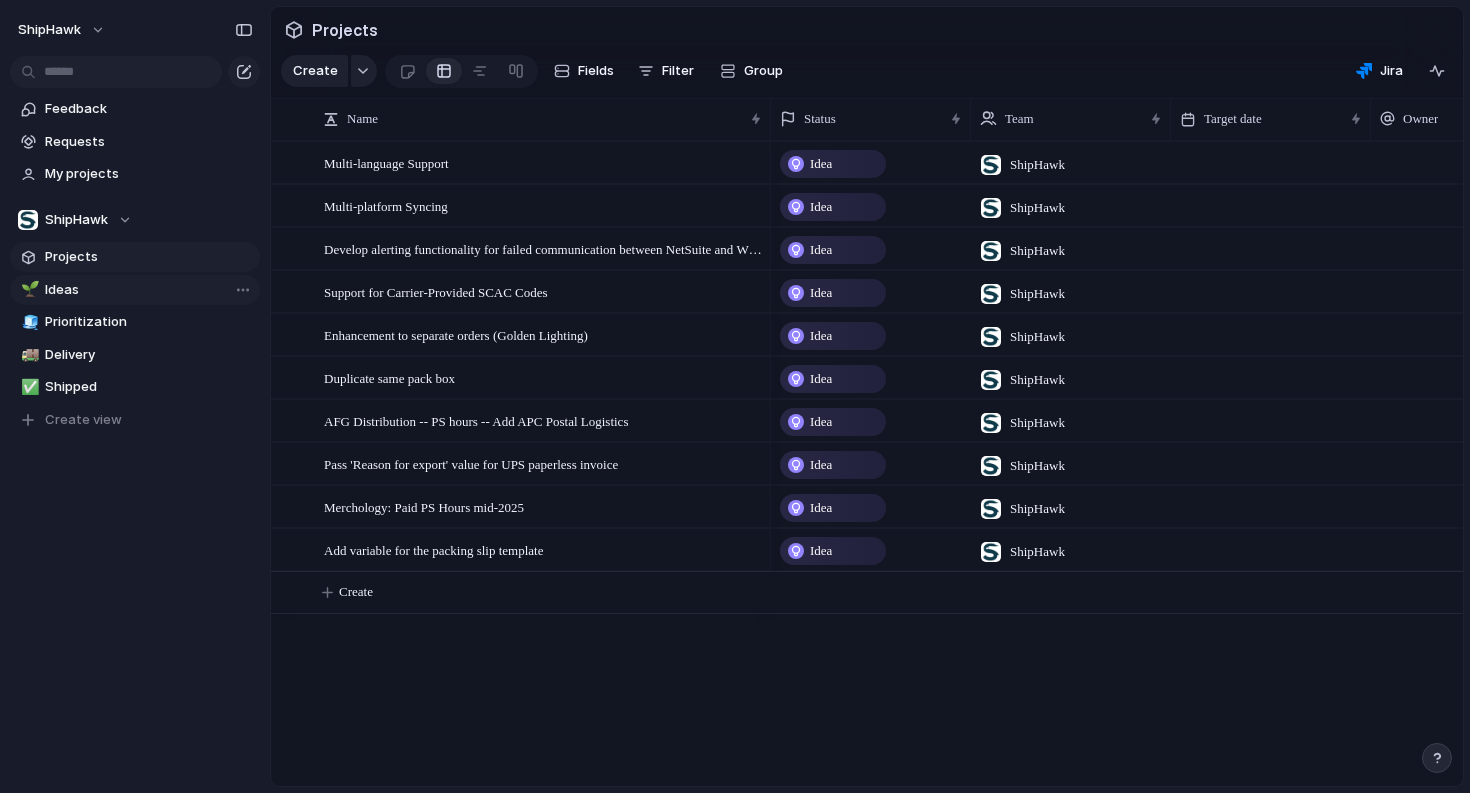 click on "Ideas" at bounding box center [149, 290] 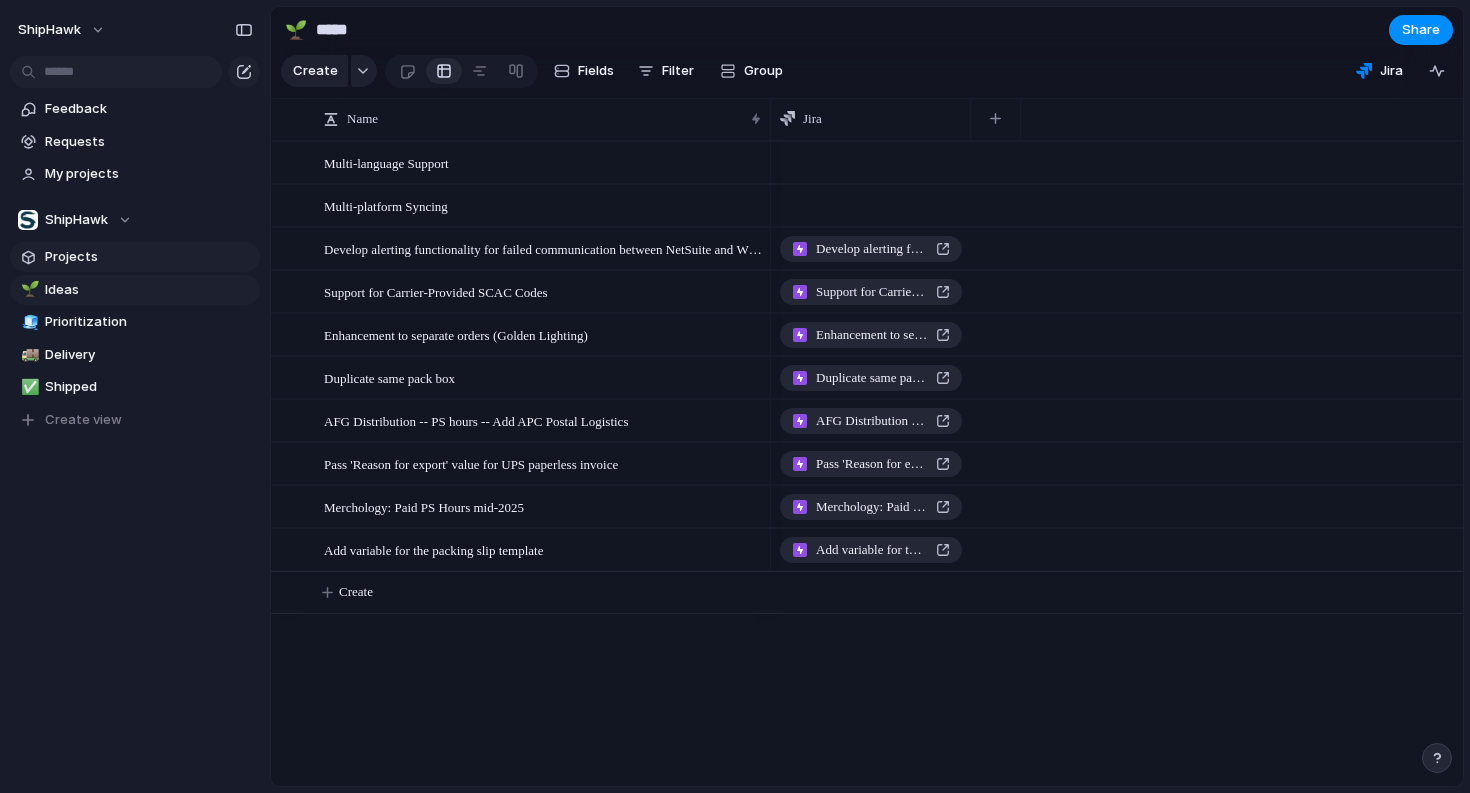 click on "Projects" at bounding box center (149, 257) 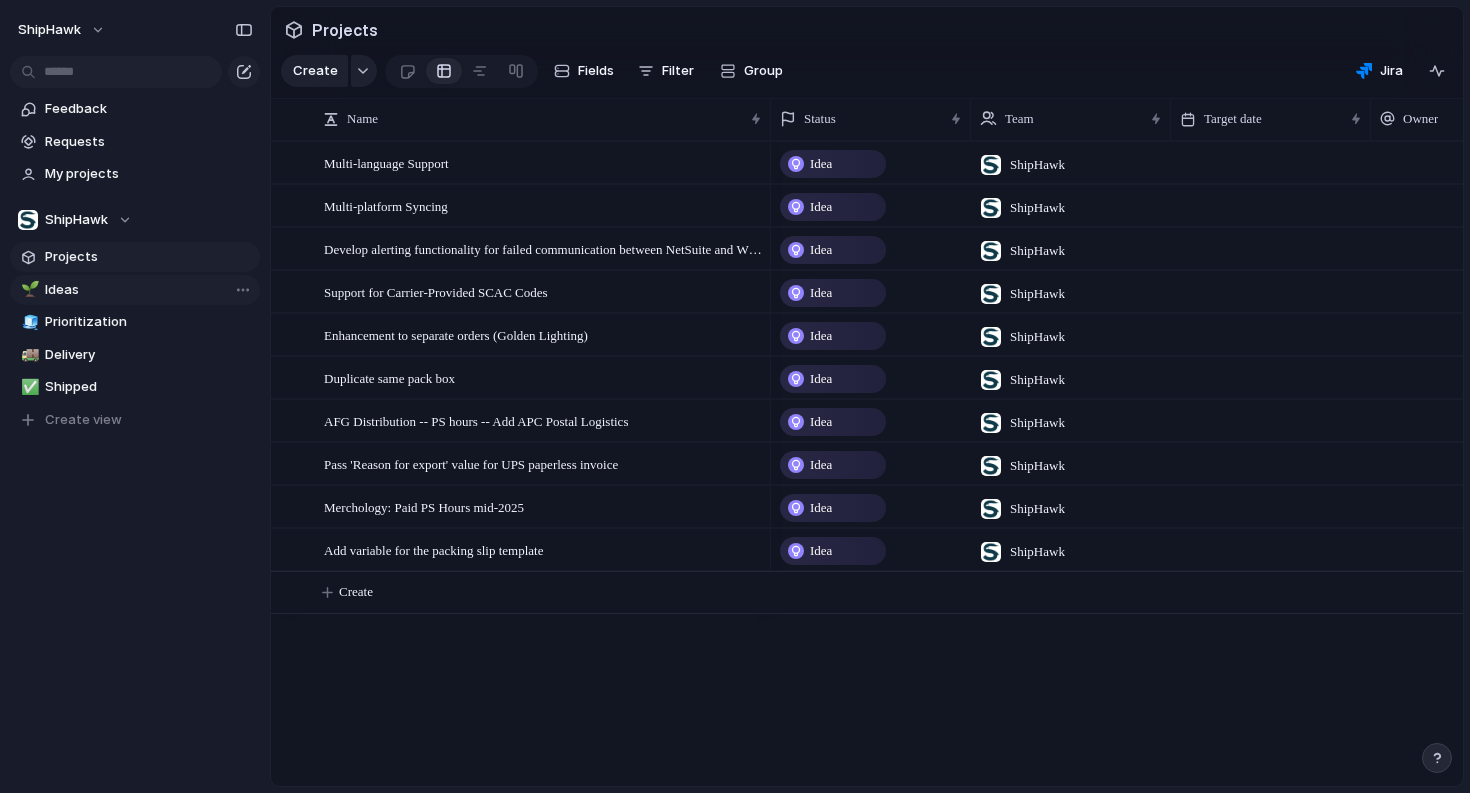 click on "Ideas" at bounding box center (149, 290) 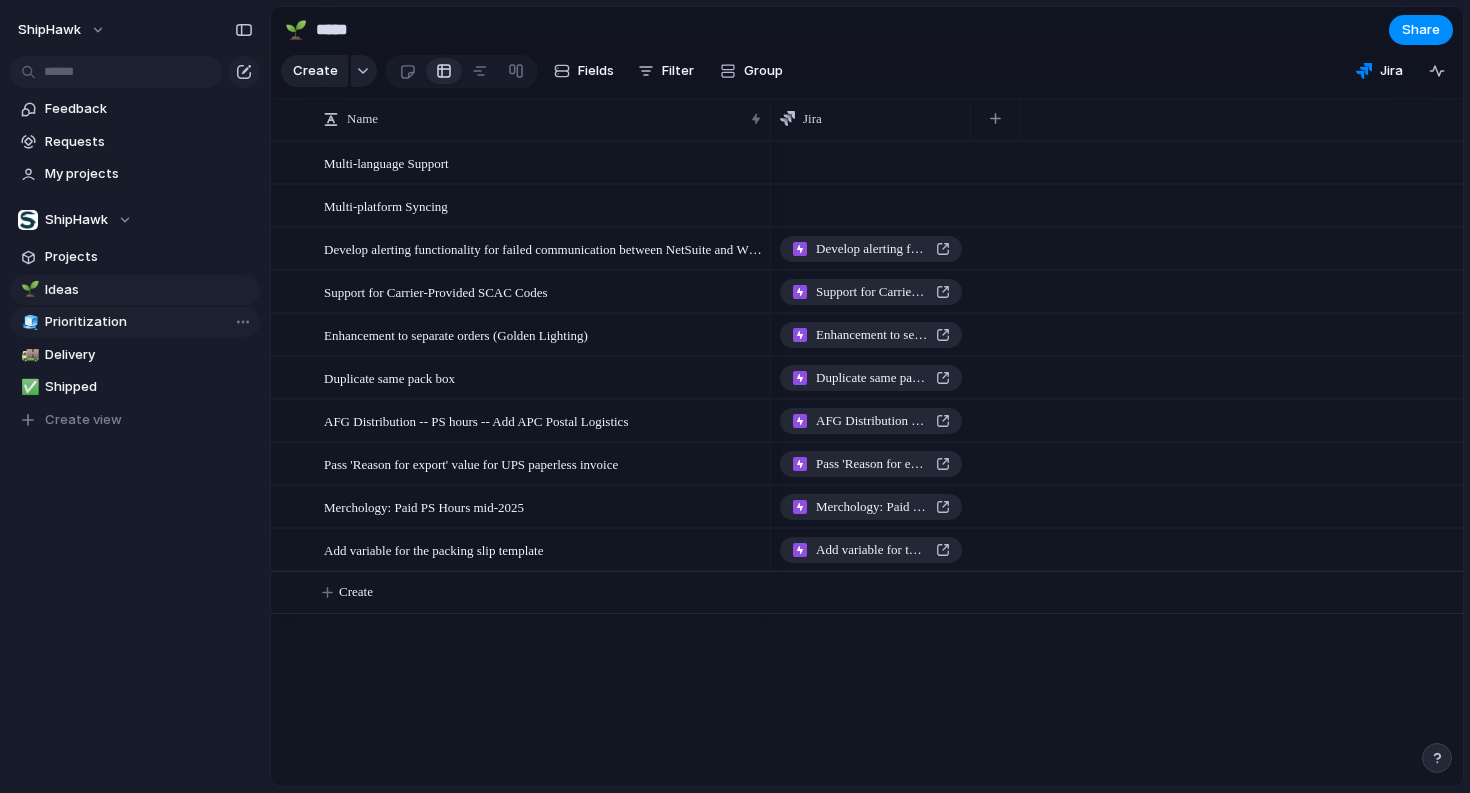 click on "Prioritization" at bounding box center [149, 322] 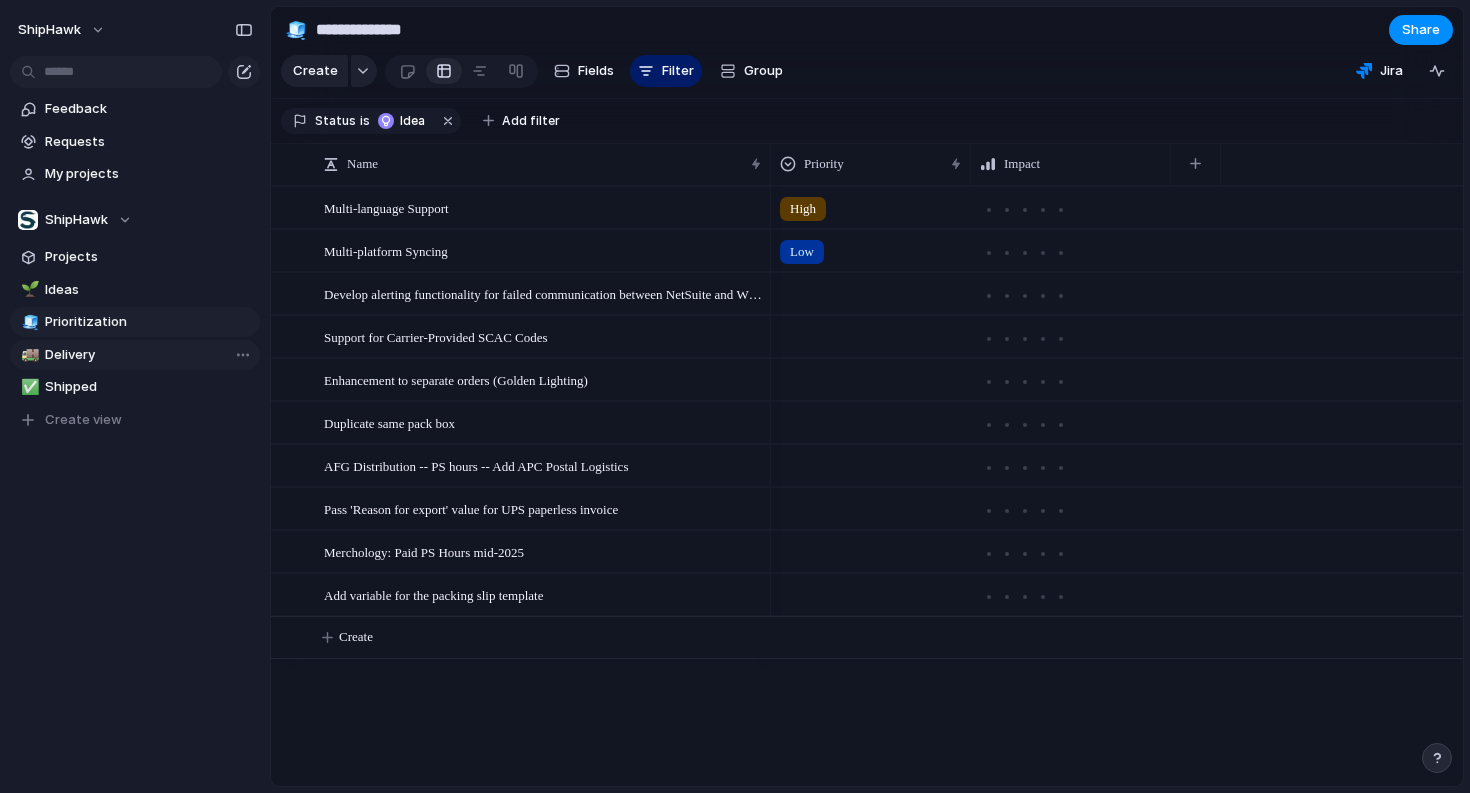 click on "Delivery" at bounding box center (149, 355) 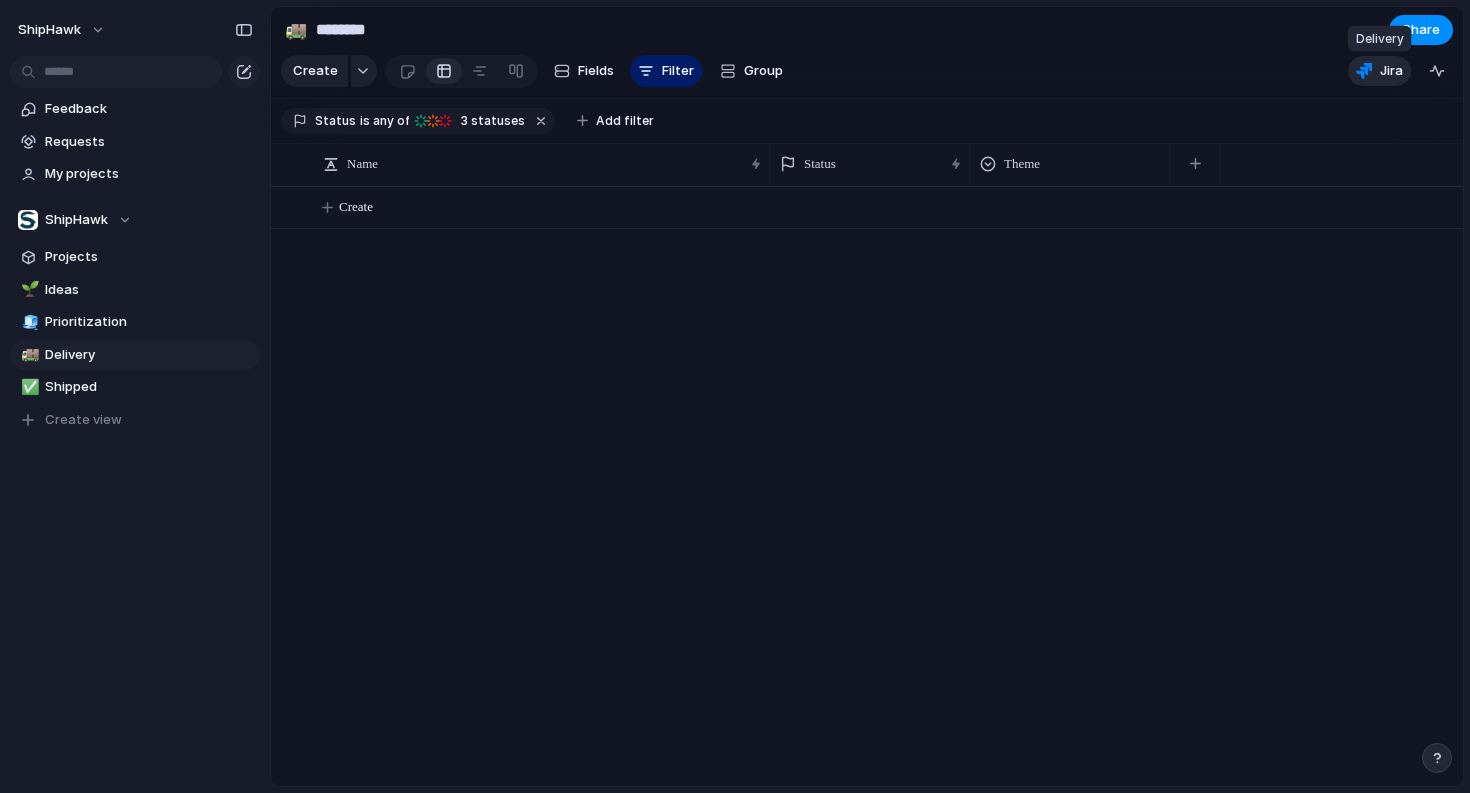 click on "Jira" at bounding box center (1391, 71) 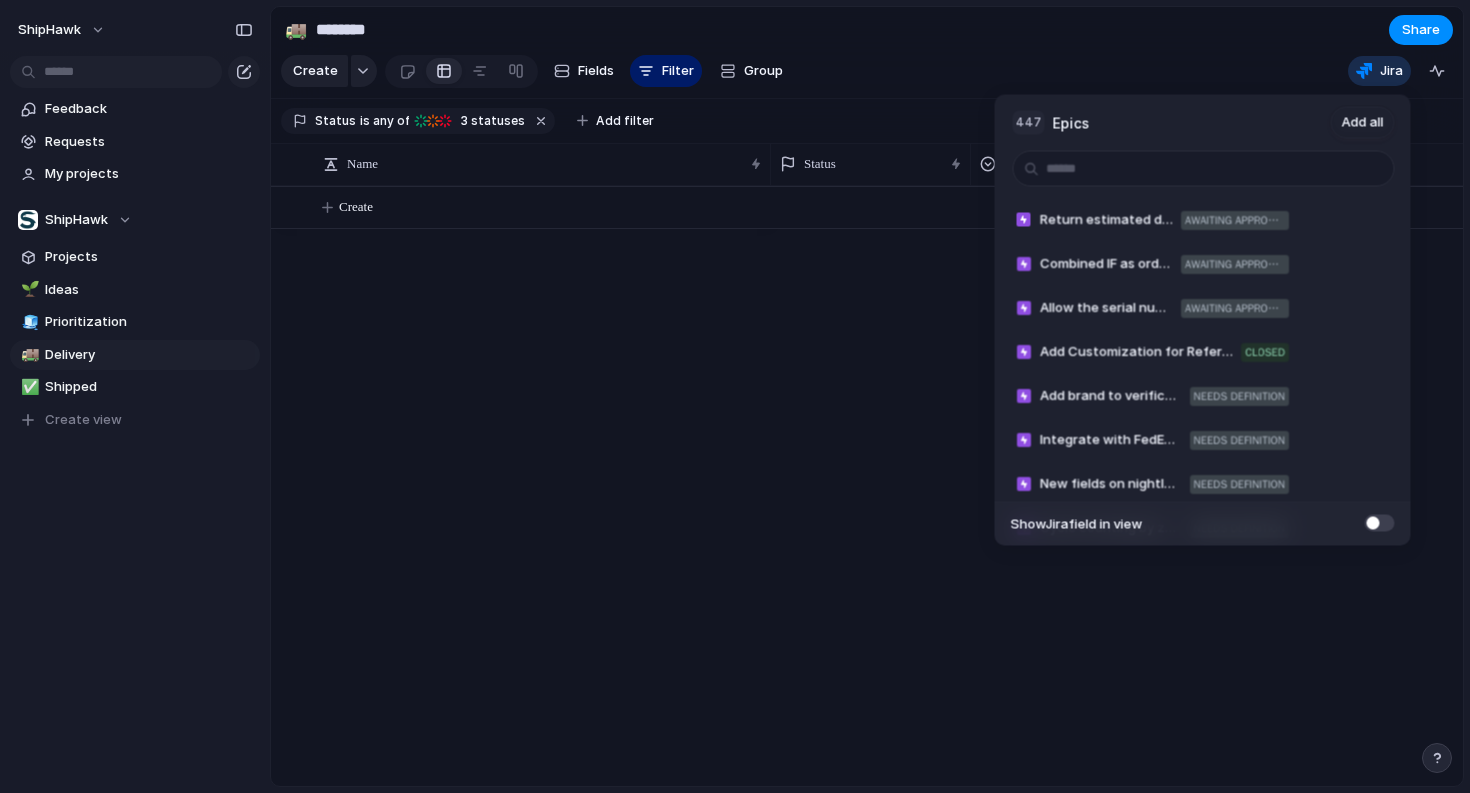 click on "447 Epics Add all Return estimated delivery date/time in Shopify cart for table rates Awaiting Approval Add Combined IF as orders need to write back split shipping cost proportional to weight when item weight is 0 Awaiting Approval Add Allow the serial number of the generated SSCC18 ID to be configurable Awaiting Approval Add Add Customization for Reference Fields For The Shipping Report in ShipHawk Closed Add Add brand to verification screen when picking Needs Definition Add Integrate with FedEx IPD Needs Definition Add New fields on nightly variance report Needs Definition Add Cycle counting by zone and with pick path Needs Definition Add Add Ability to Edit Pick Containers Needs Definition Add Set Restock status based on session variable for items in "DAMAGED" status when posting IRs to NetSuite Needs Definition Add UPS World Ease Needs Definition Add Autopick Work Orders Needs Definition Add Oracle NetSuite - Picked/Packed/Shipped Hold for VRA Item Fulfillments Needs Definition Add Needs Definition Add" at bounding box center [735, 396] 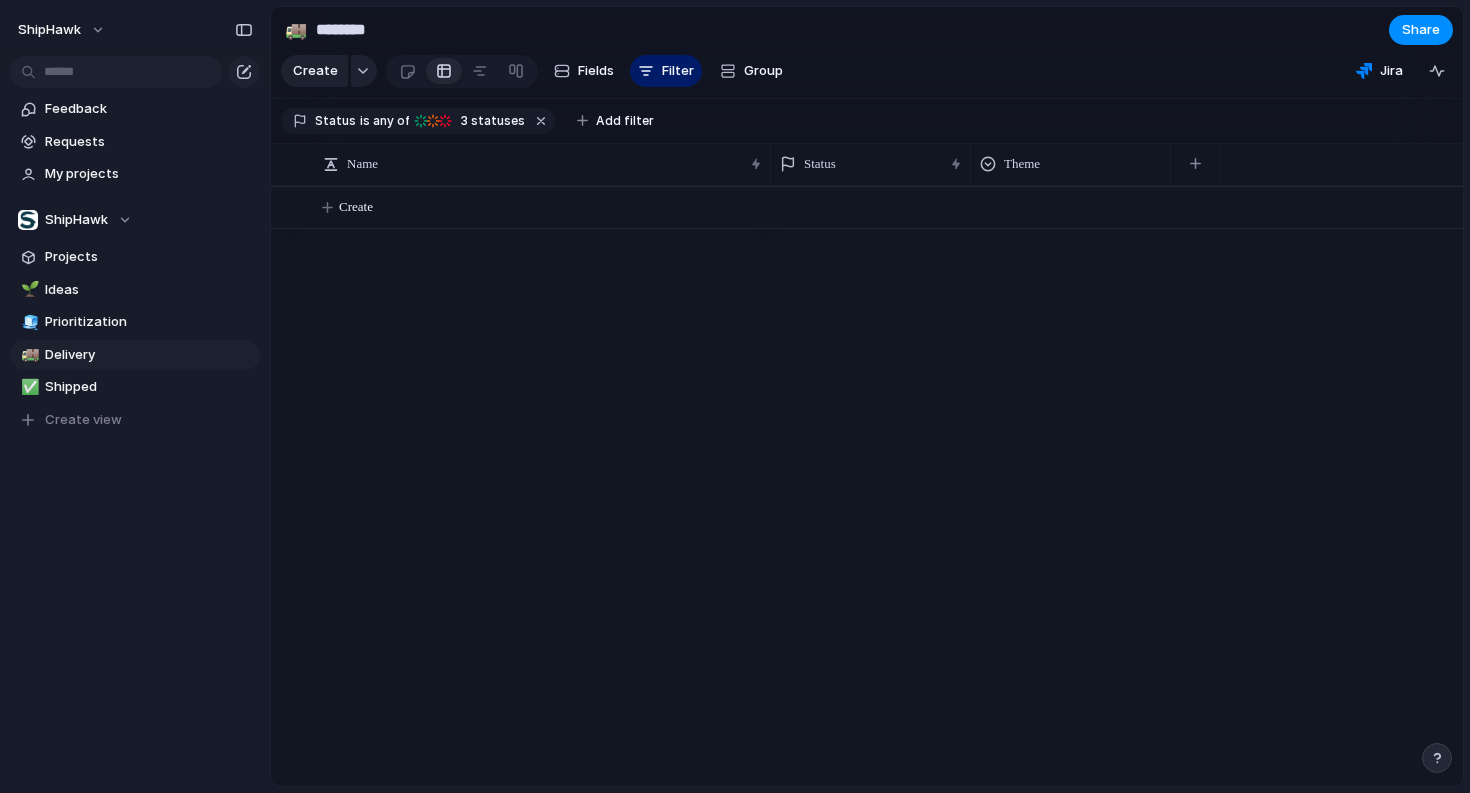 click on "ShipHawk Projects 🌱 Ideas 🧊 Prioritization 🚚 Delivery ✅ Shipped
To pick up a draggable item, press the space bar.
While dragging, use the arrow keys to move the item.
Press space again to drop the item in its new position, or press escape to cancel.
Create view" at bounding box center [135, 312] 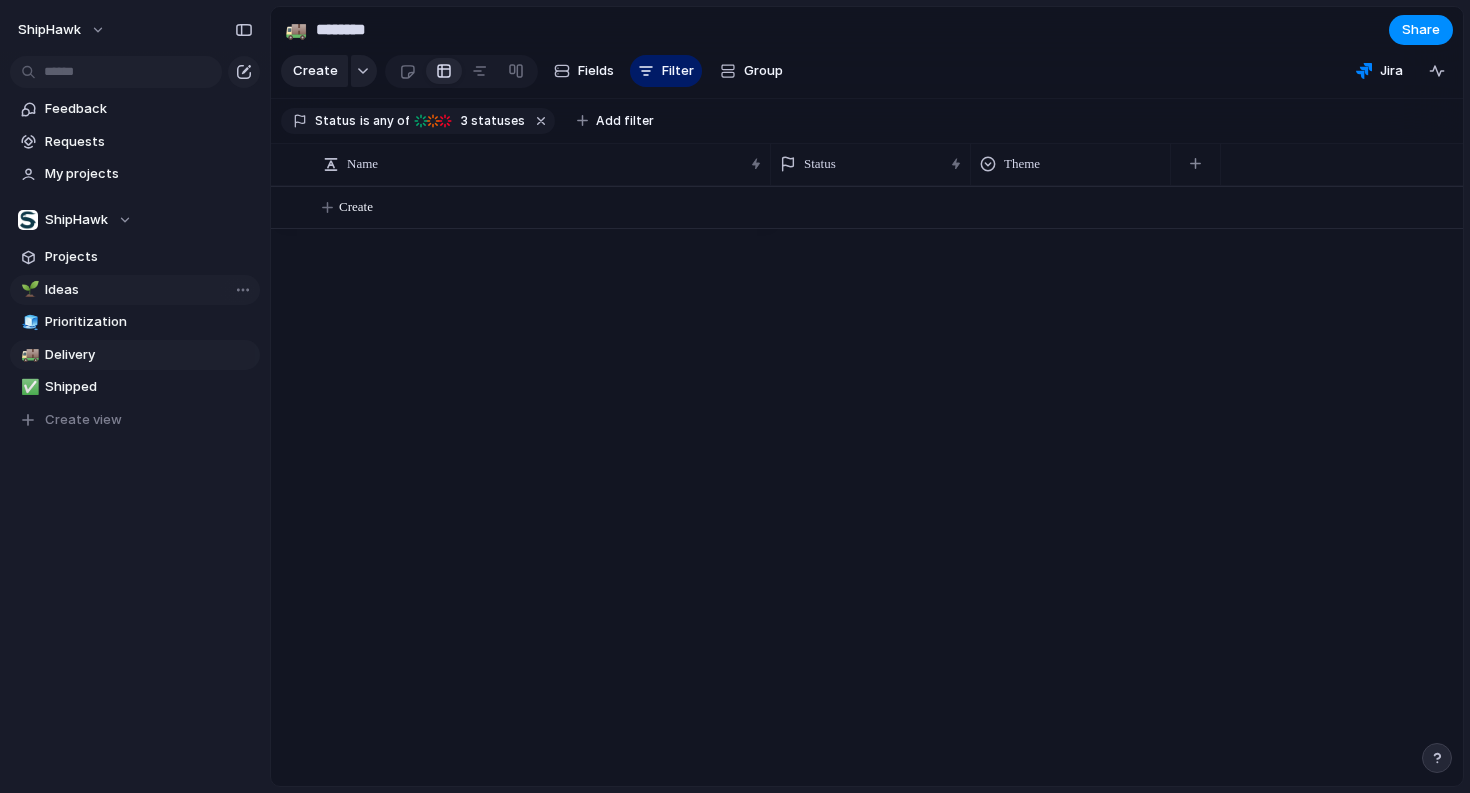 click on "Ideas" at bounding box center [149, 290] 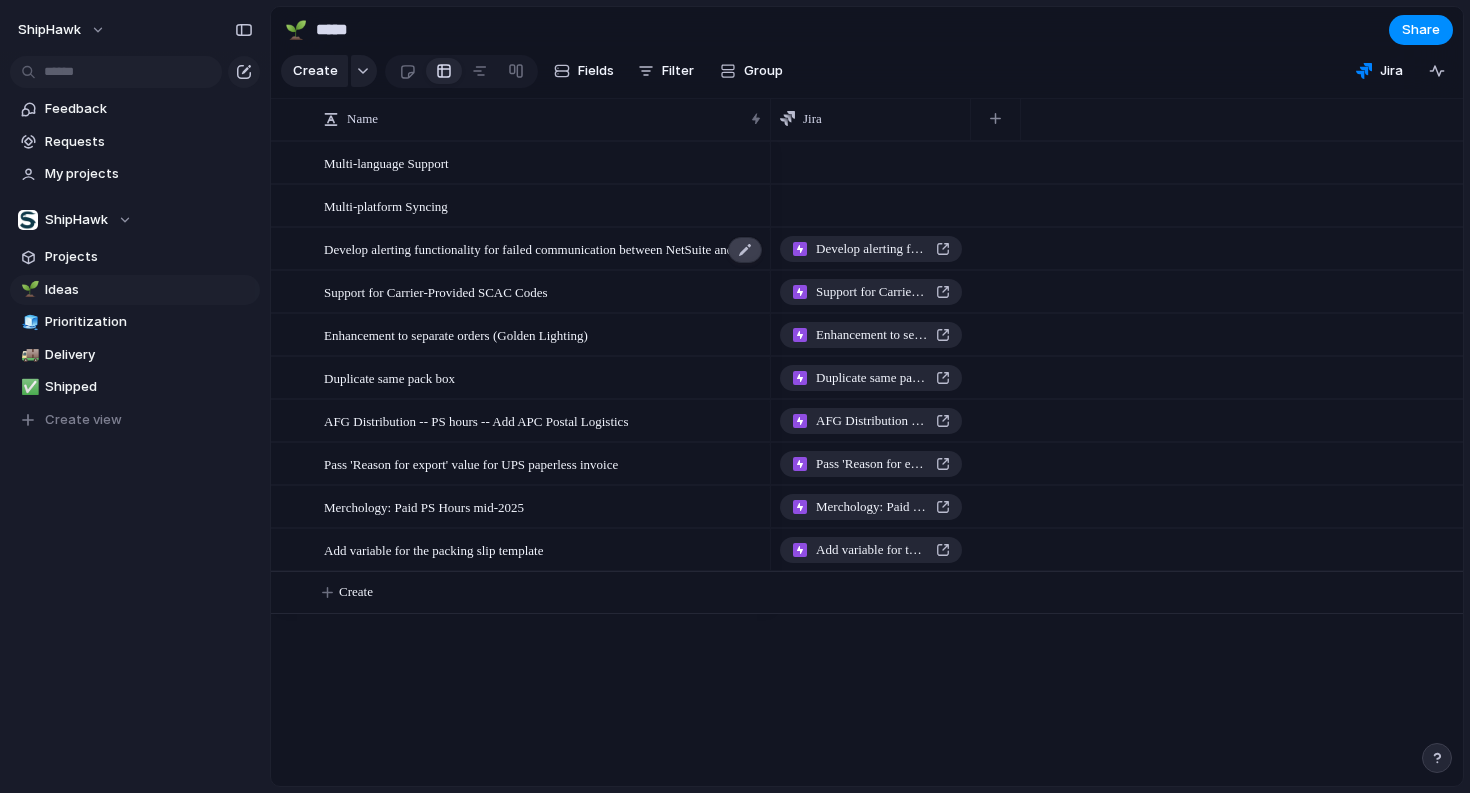 click at bounding box center (745, 250) 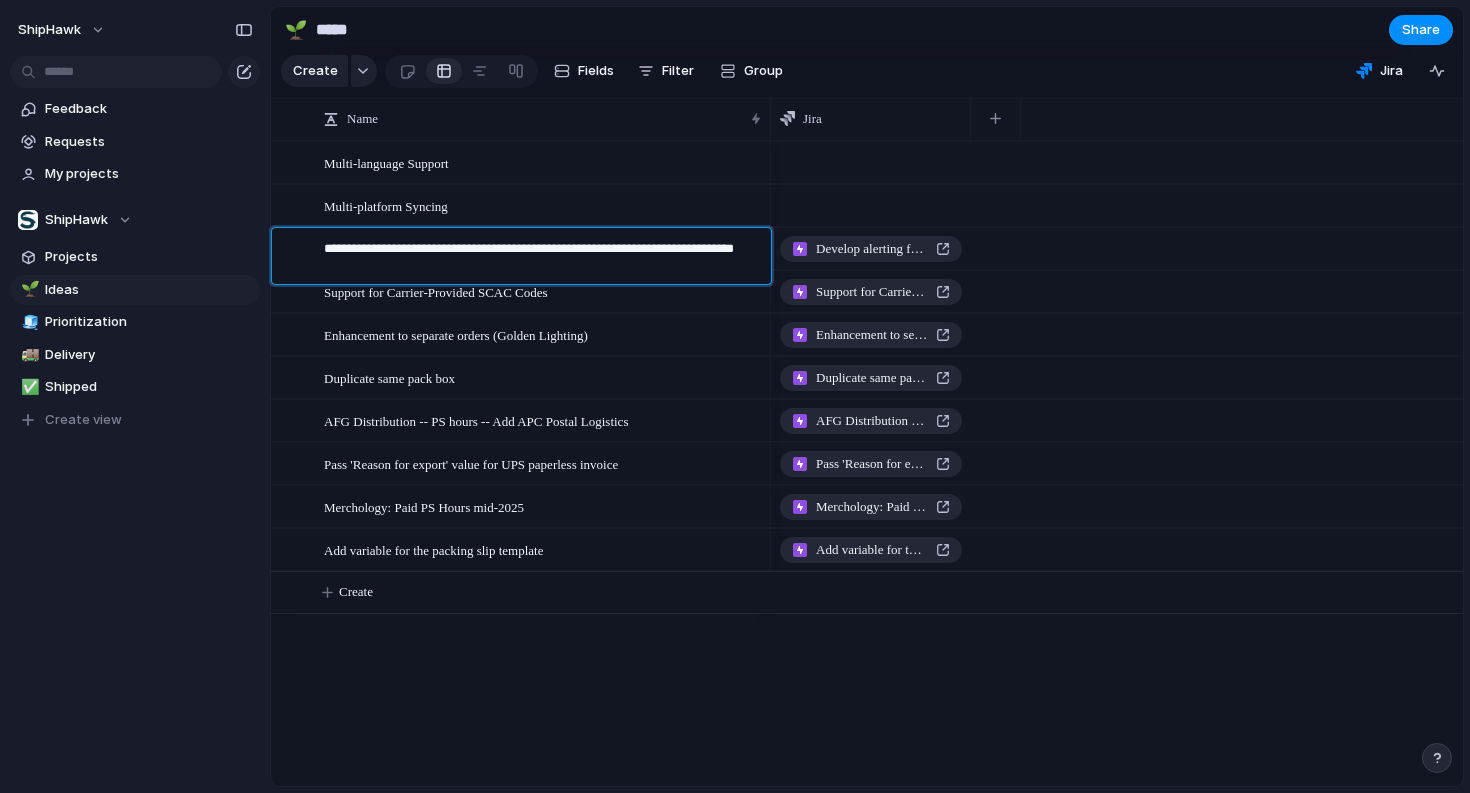click on "**********" at bounding box center [540, 259] 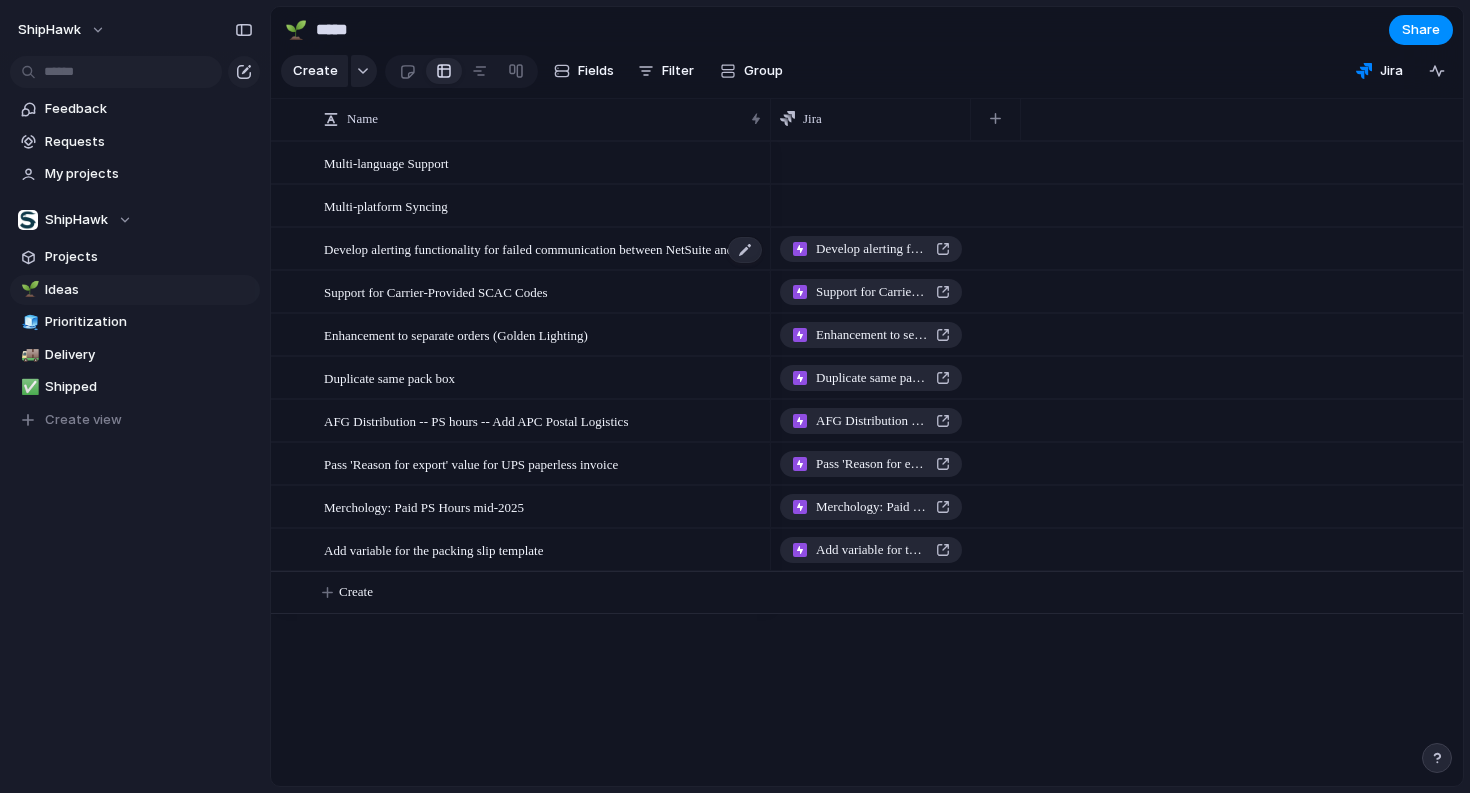 click on "Develop alerting functionality for failed communication between NetSuite and WMS" at bounding box center (544, 248) 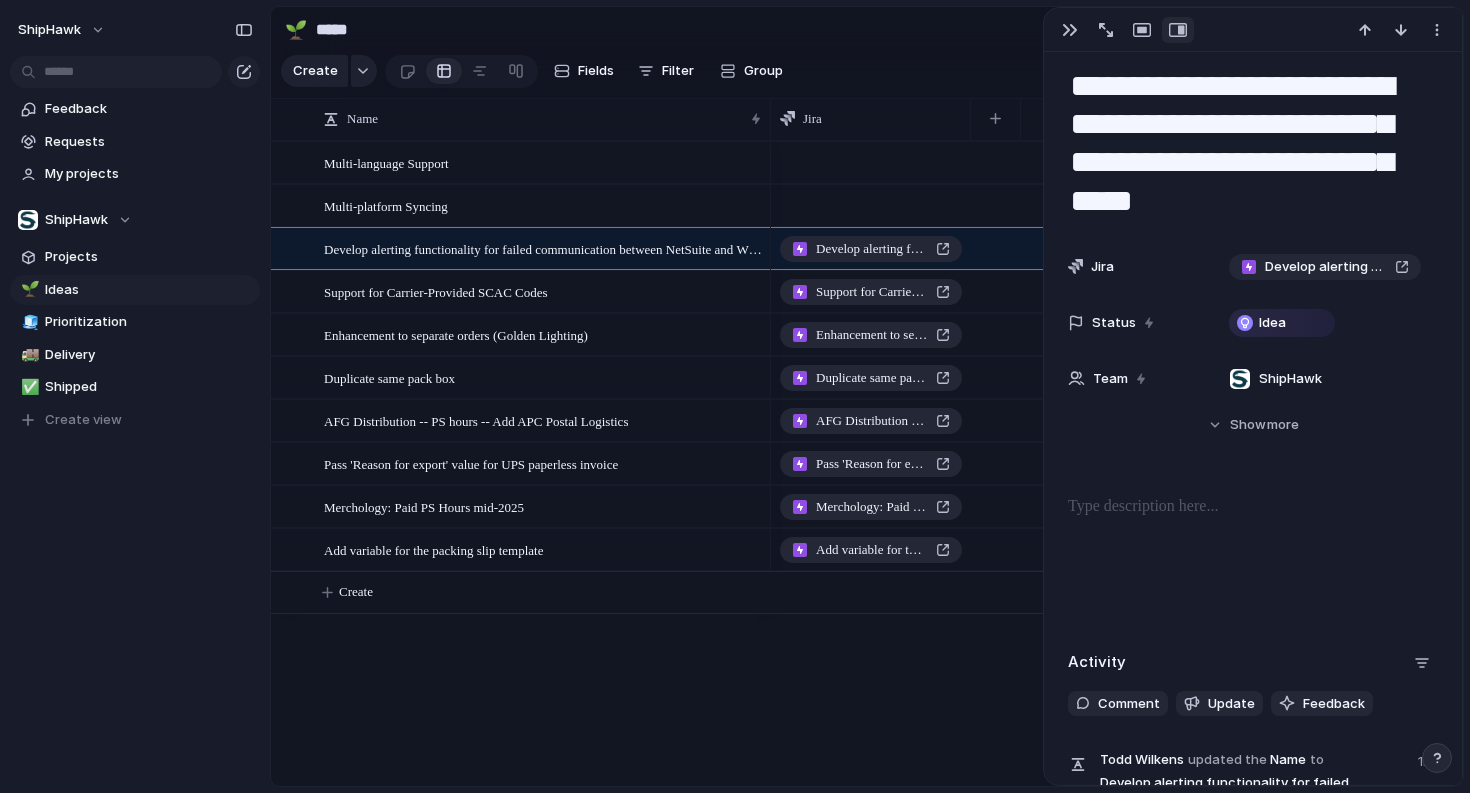 scroll, scrollTop: 43, scrollLeft: 0, axis: vertical 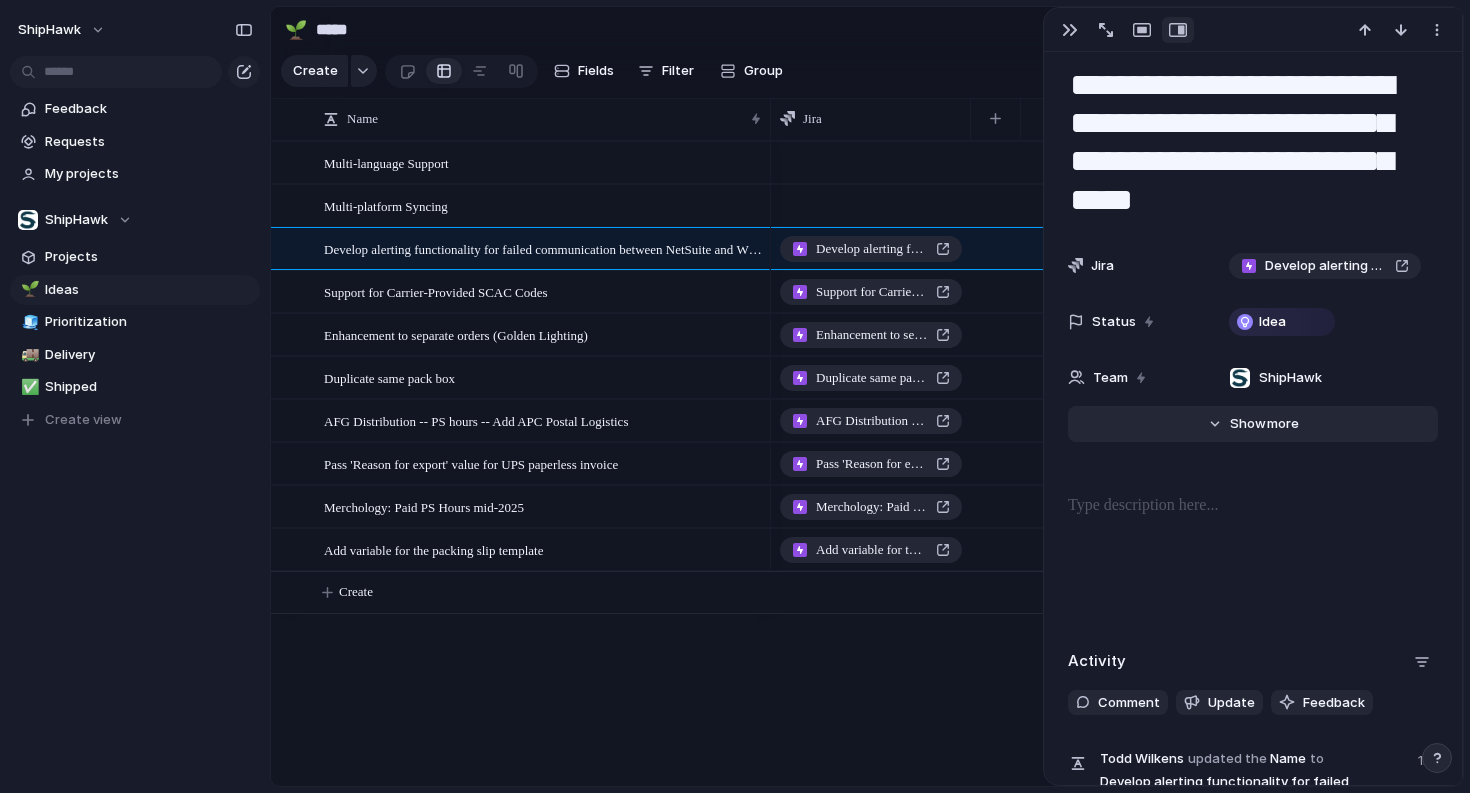 click on "Hide Show more" at bounding box center (1264, 424) 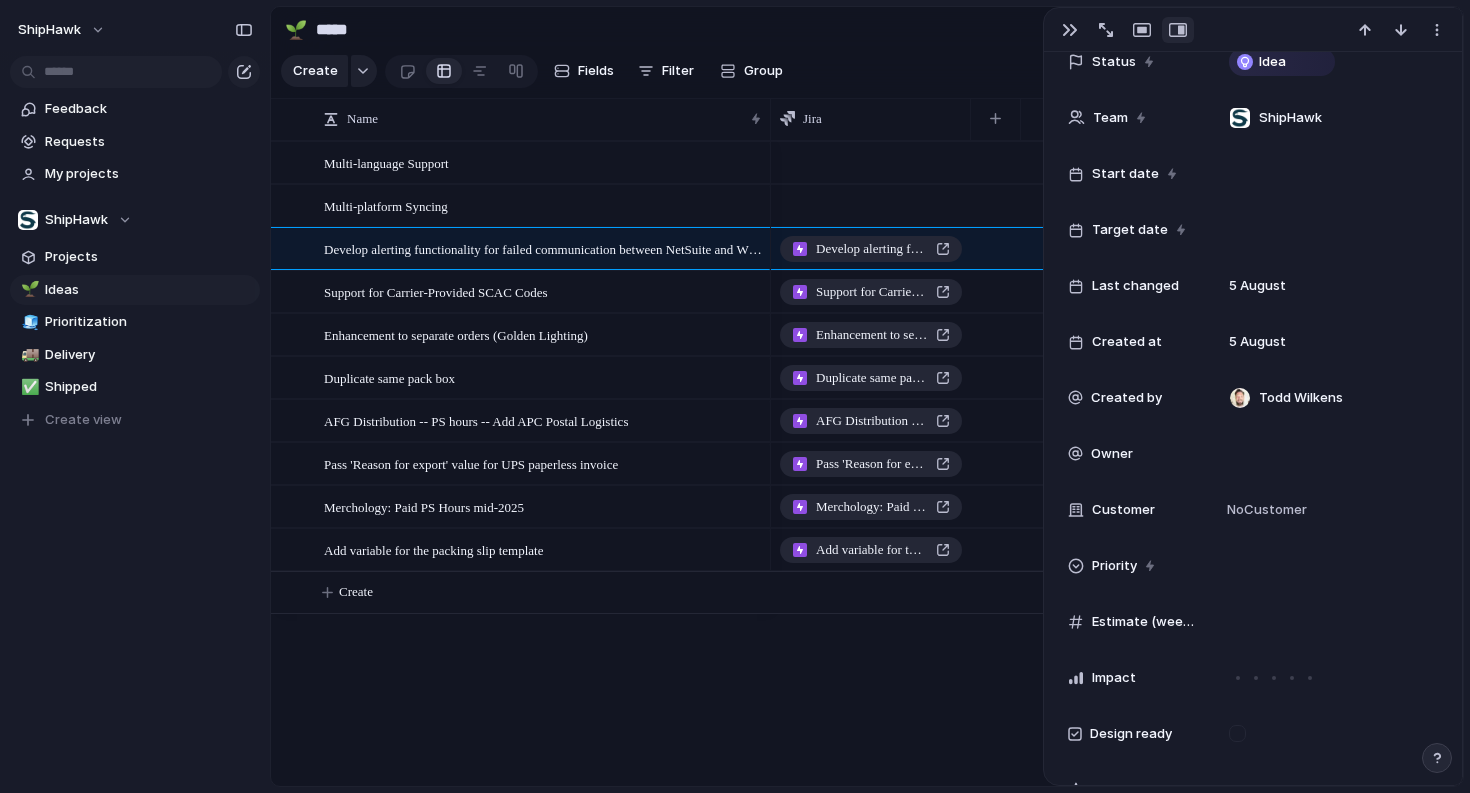 scroll, scrollTop: 0, scrollLeft: 0, axis: both 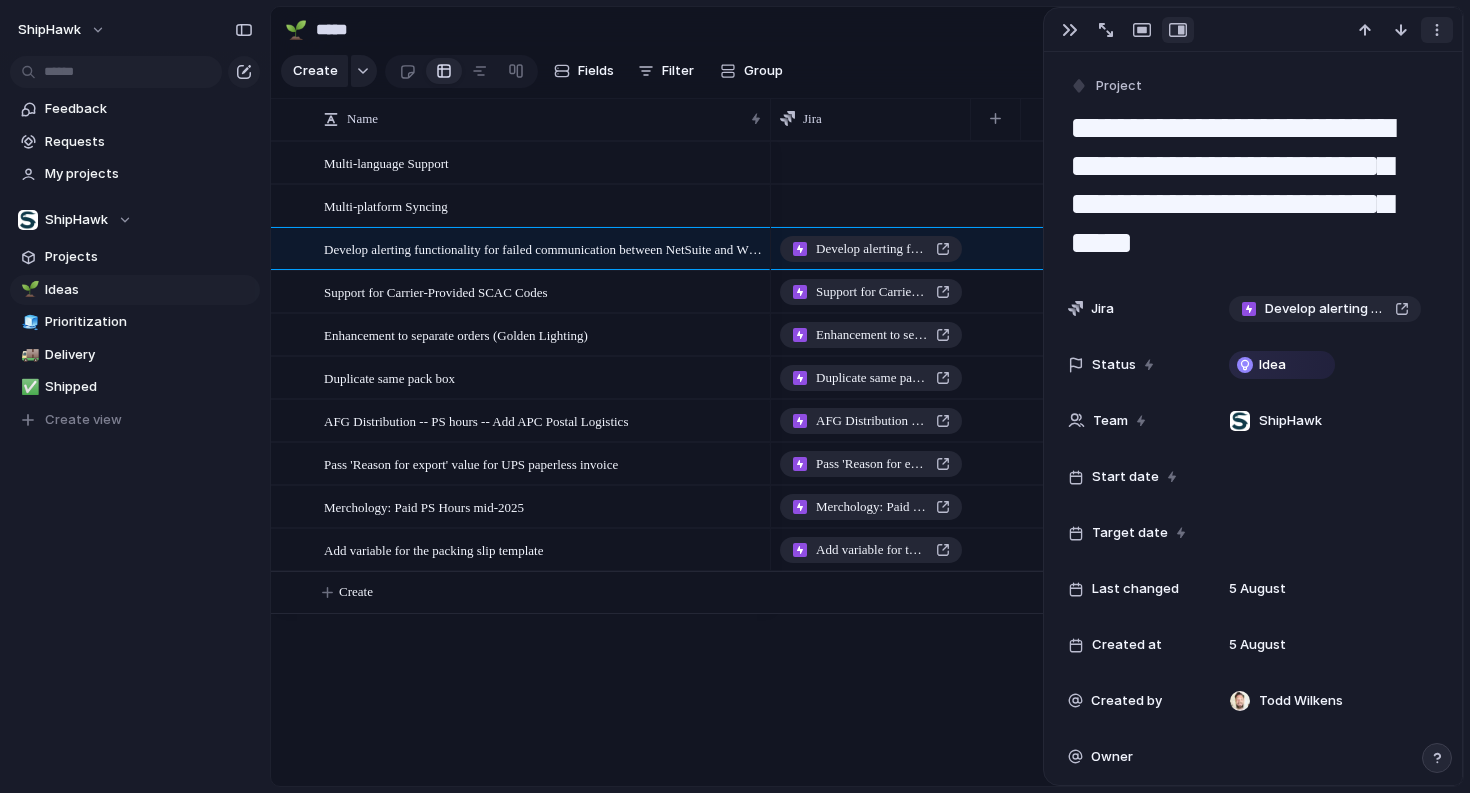 click at bounding box center (1437, 30) 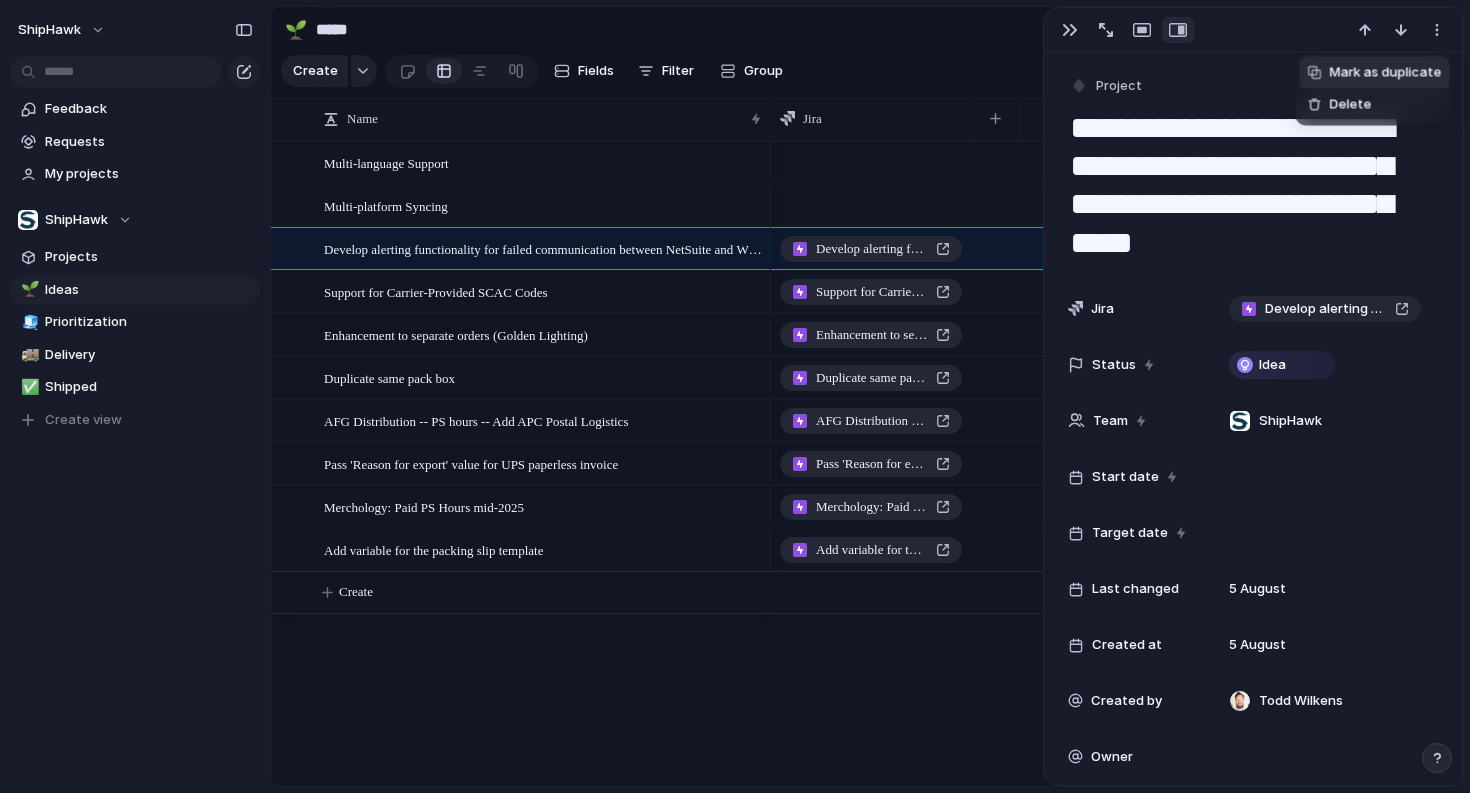 click on "Mark as duplicate   Delete" at bounding box center (735, 396) 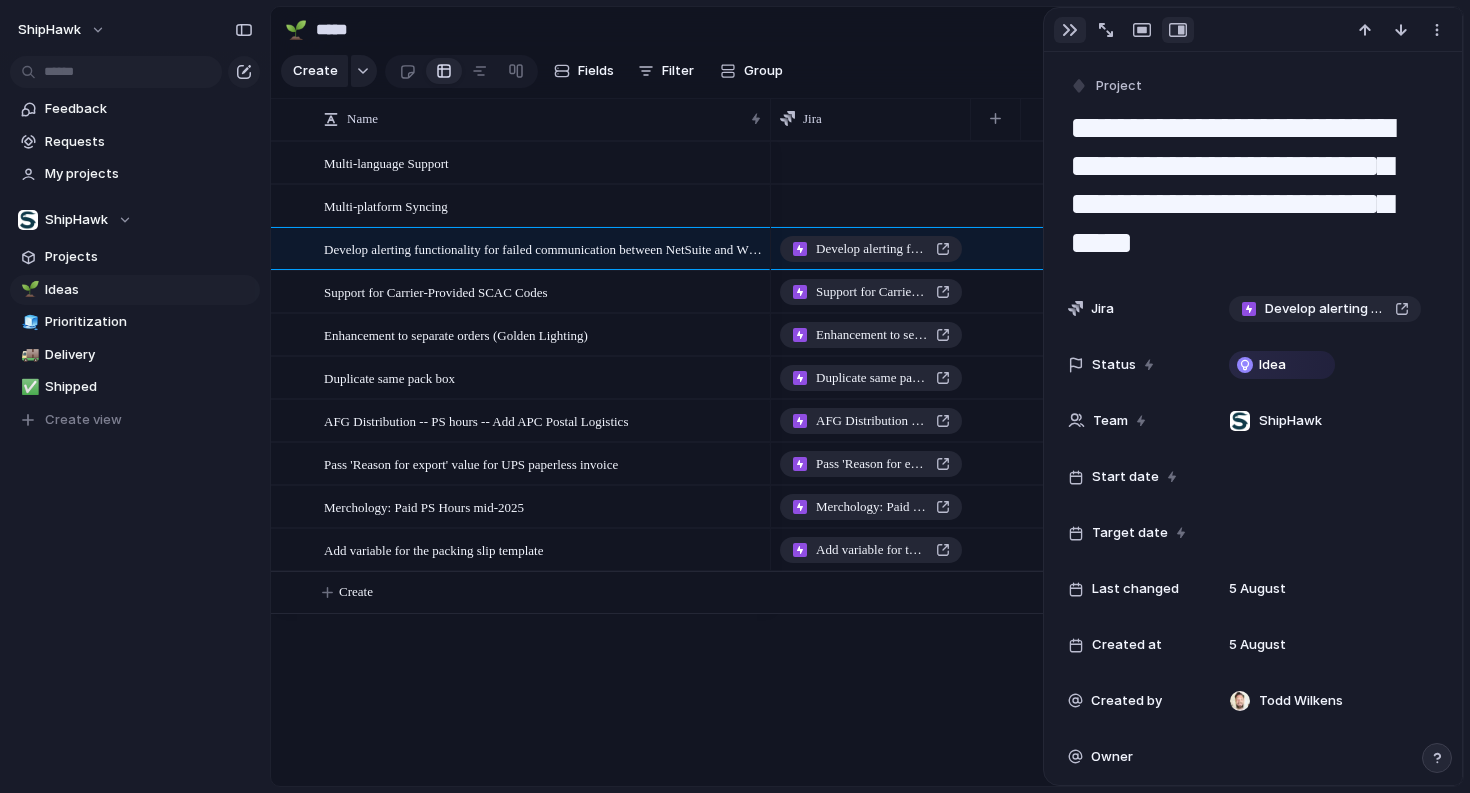 click at bounding box center (1070, 30) 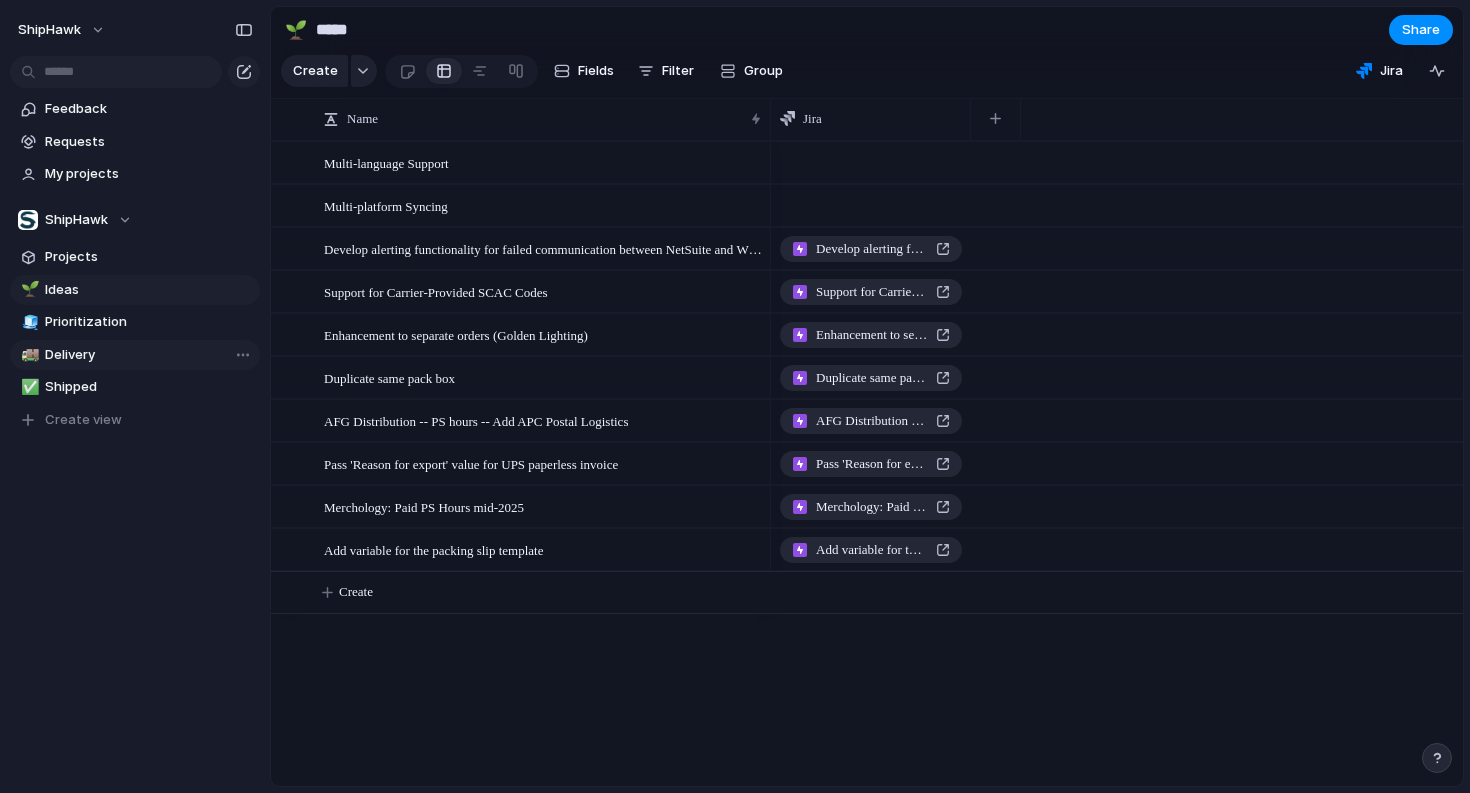 click on "Delivery" at bounding box center (149, 355) 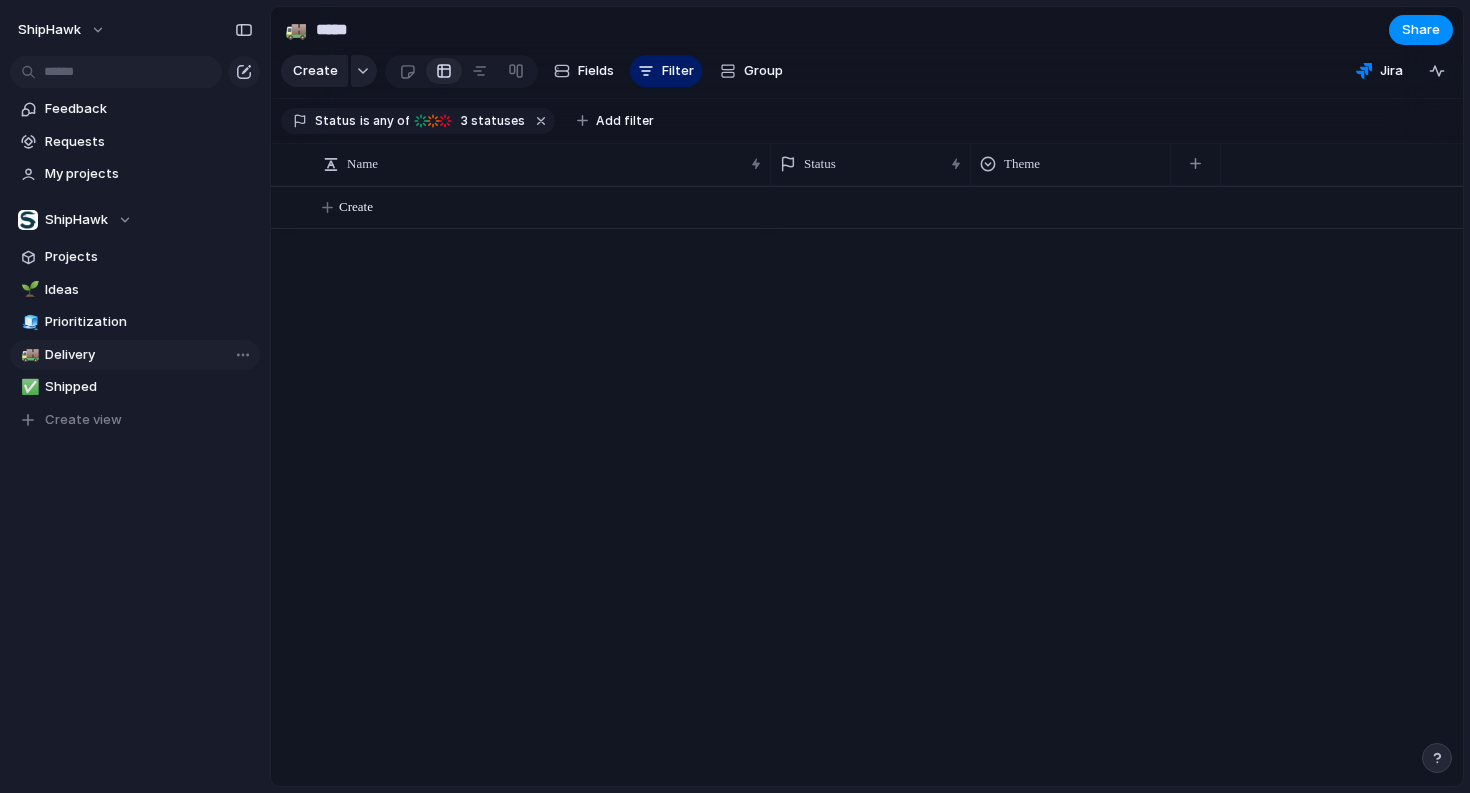 type on "********" 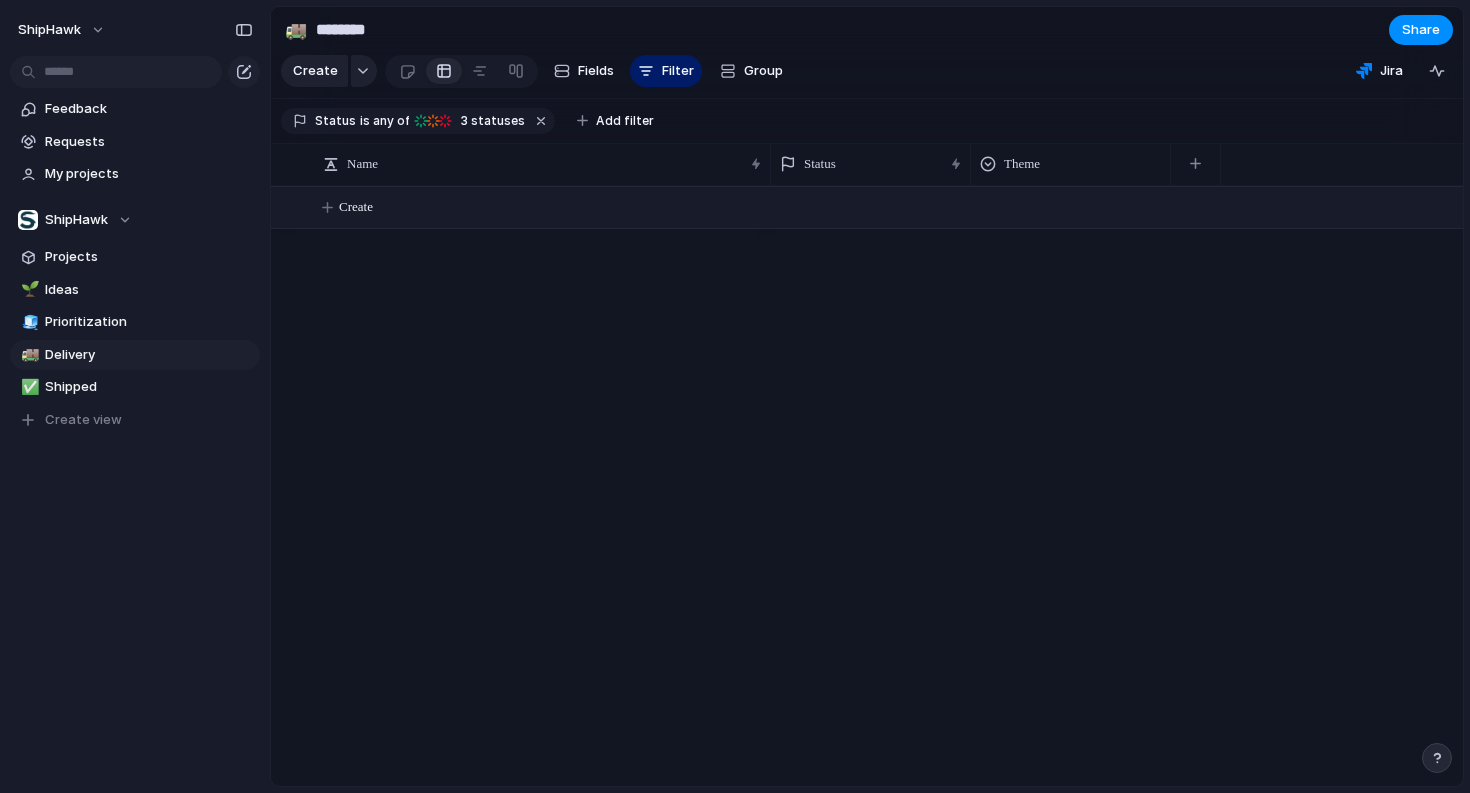 click on "Create" at bounding box center (356, 207) 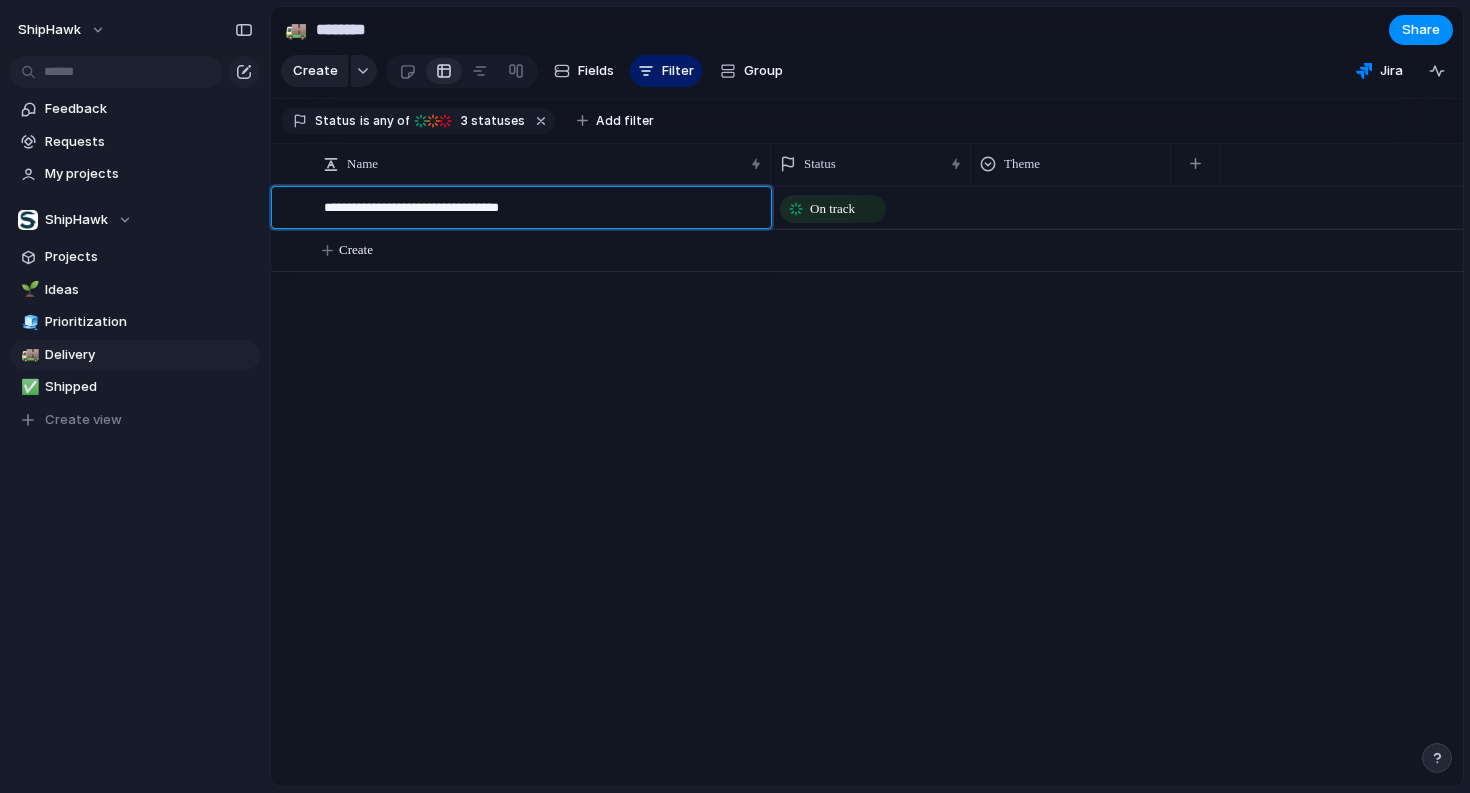 type on "**********" 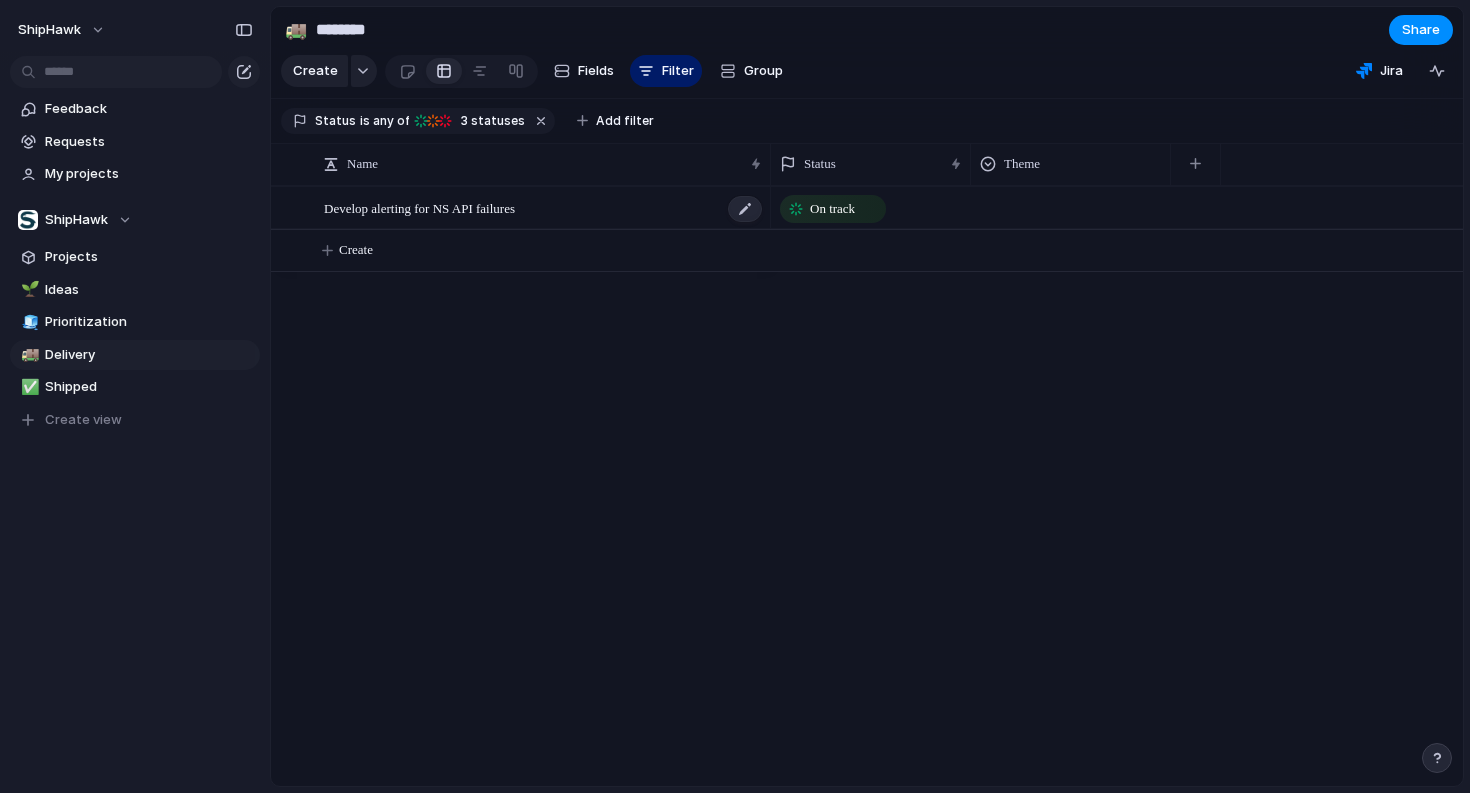 click on "Develop alerting for NS API failures" at bounding box center [419, 207] 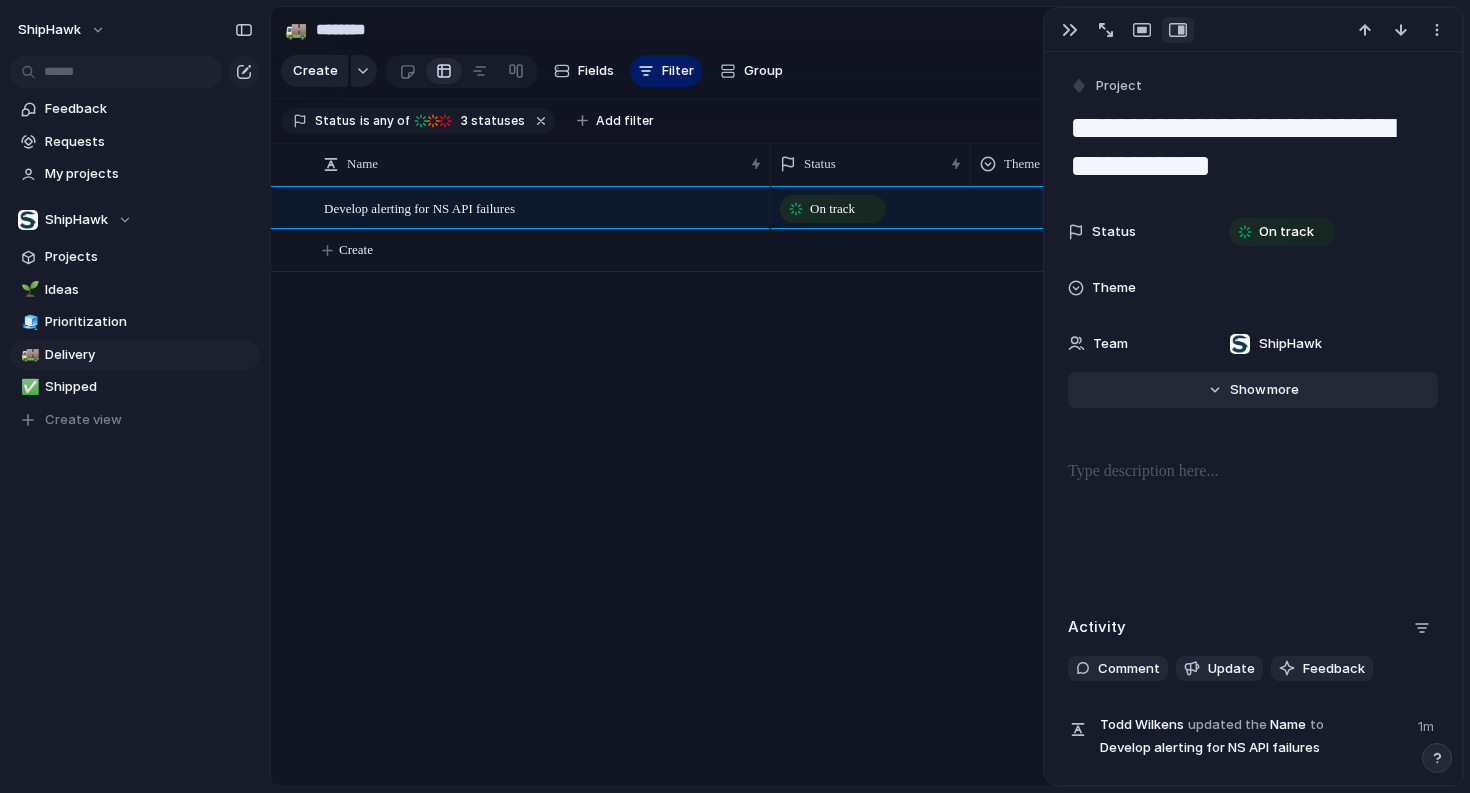 click on "Hide Show more" at bounding box center [1253, 390] 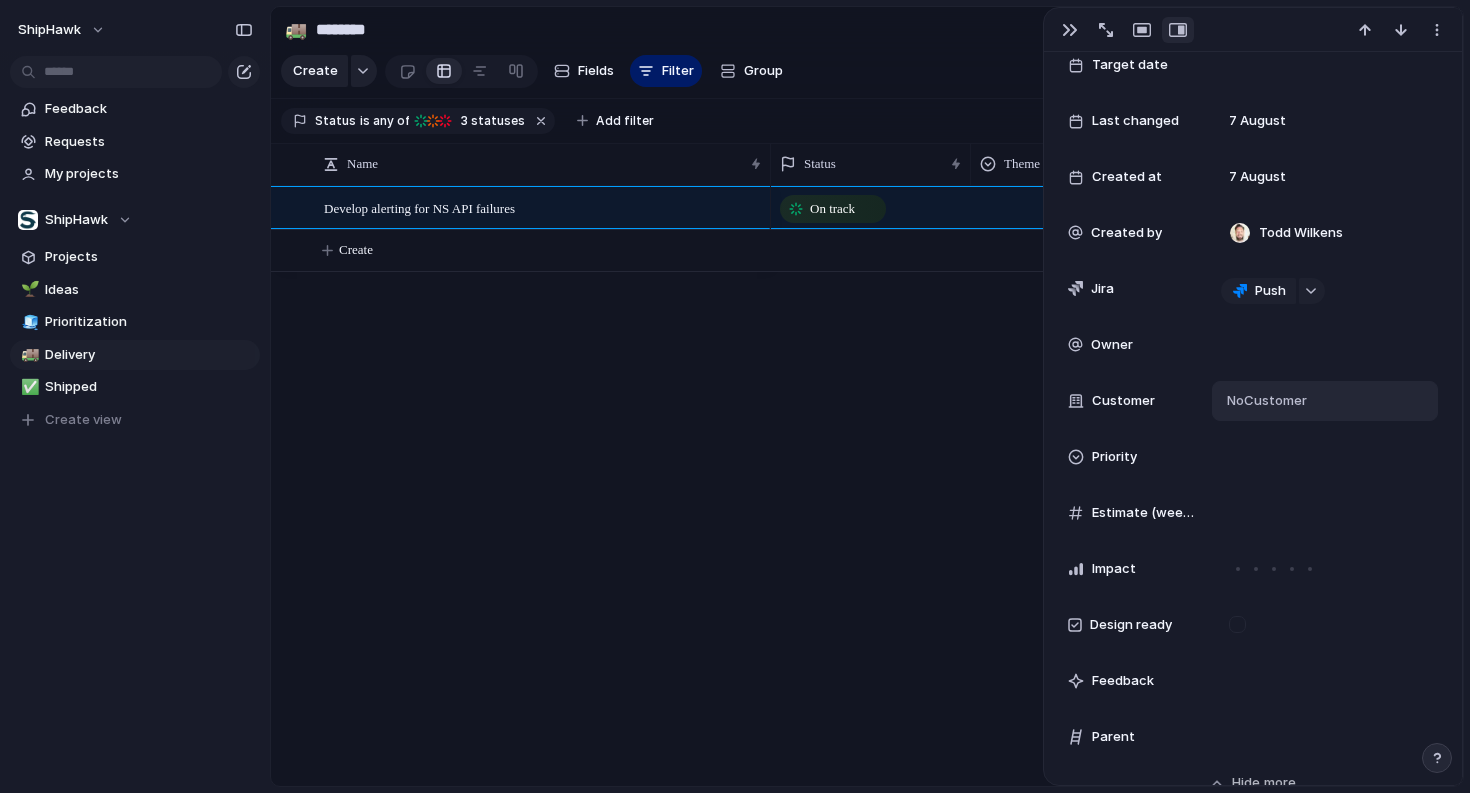 scroll, scrollTop: 397, scrollLeft: 0, axis: vertical 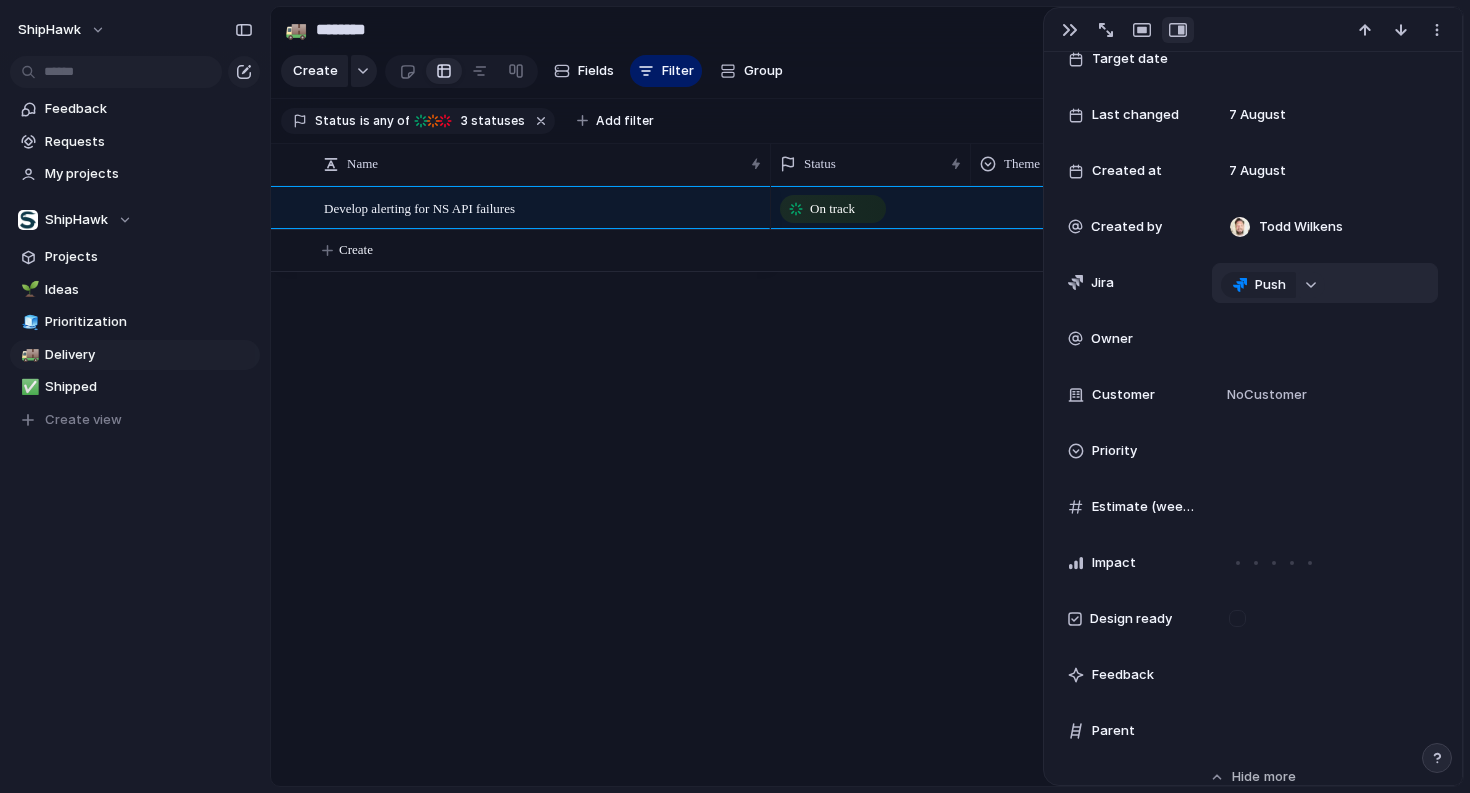 click at bounding box center (1311, 285) 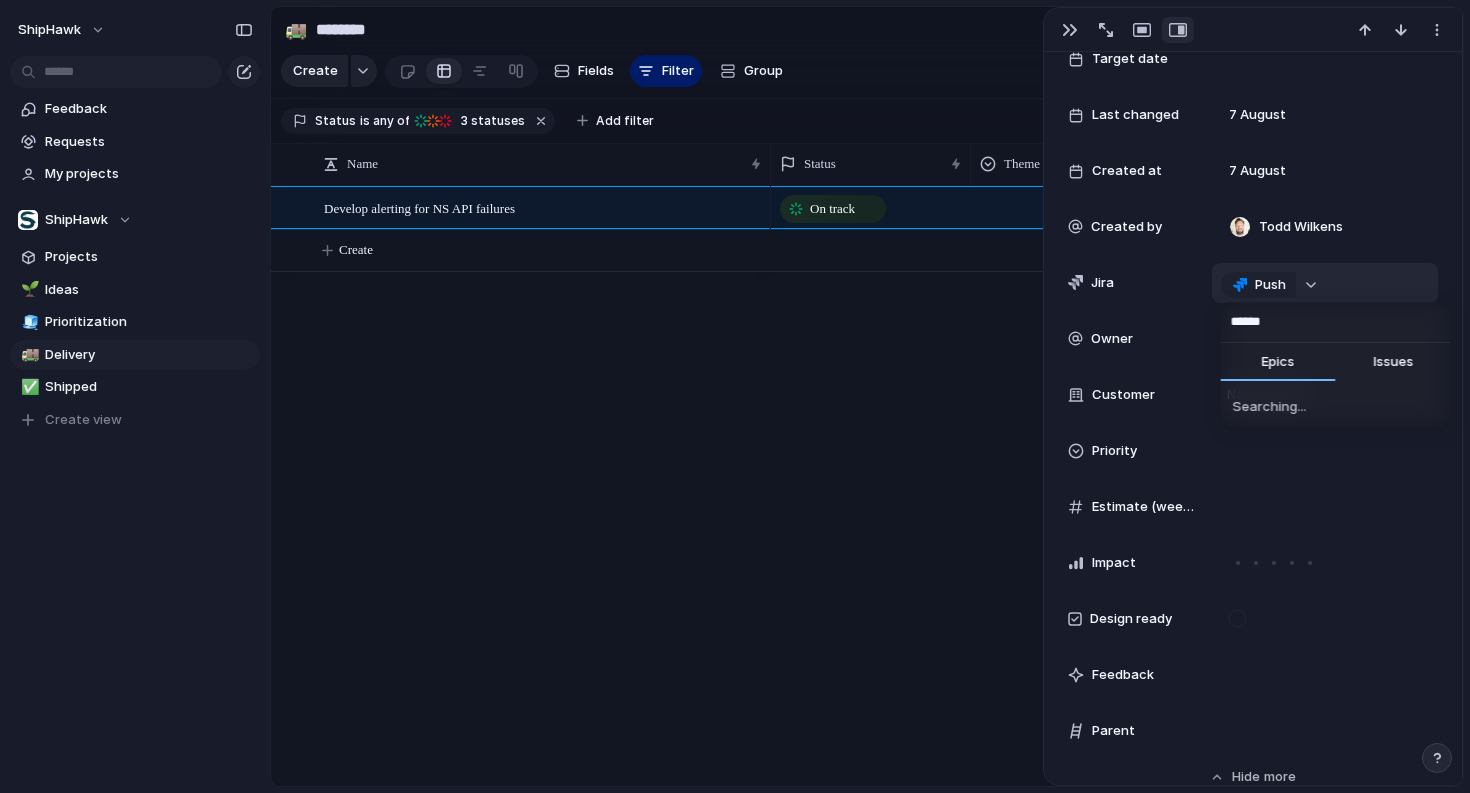 type on "*******" 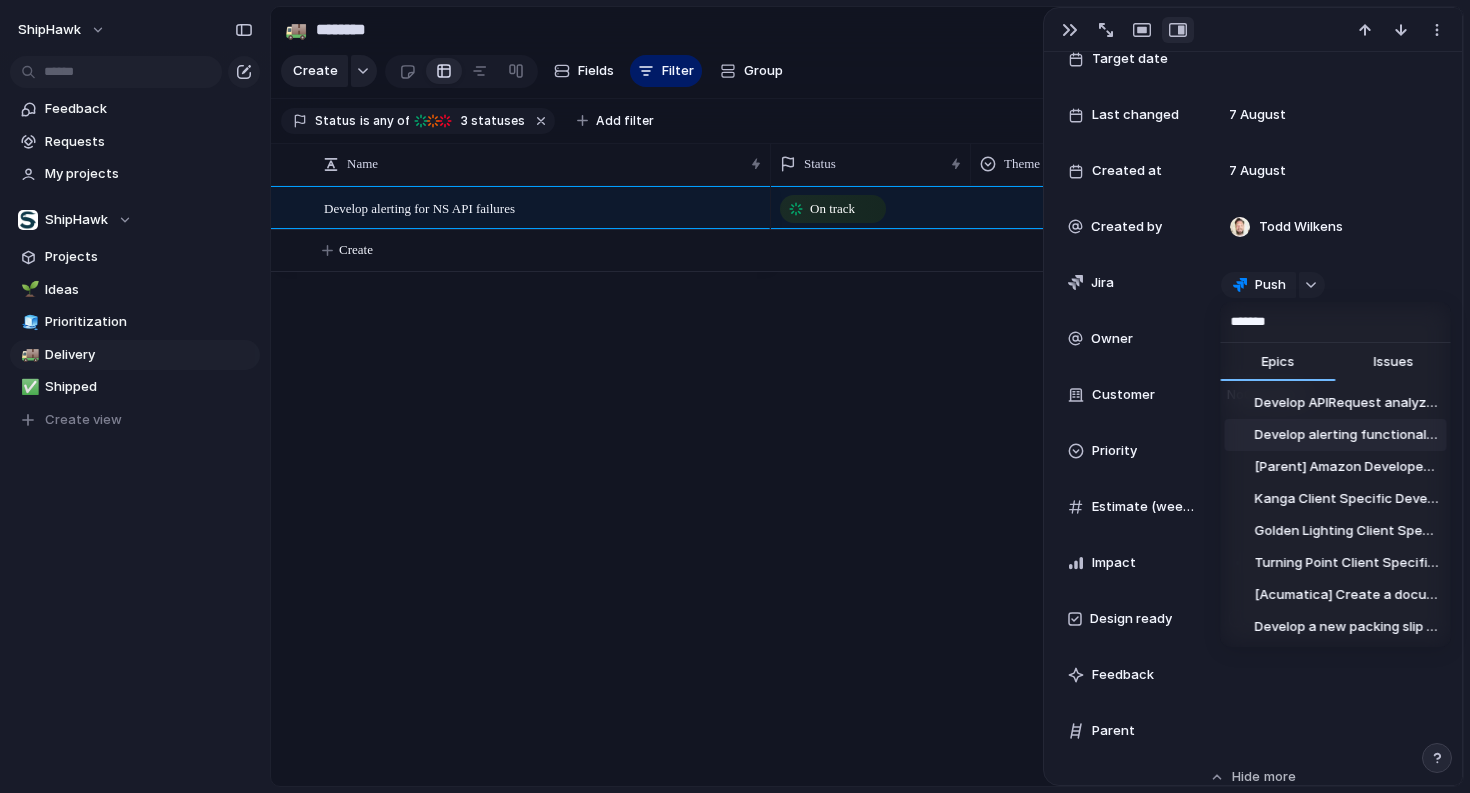 click on "Develop alerting functionality for failed communication between NetSuite and WMS" at bounding box center (1346, 435) 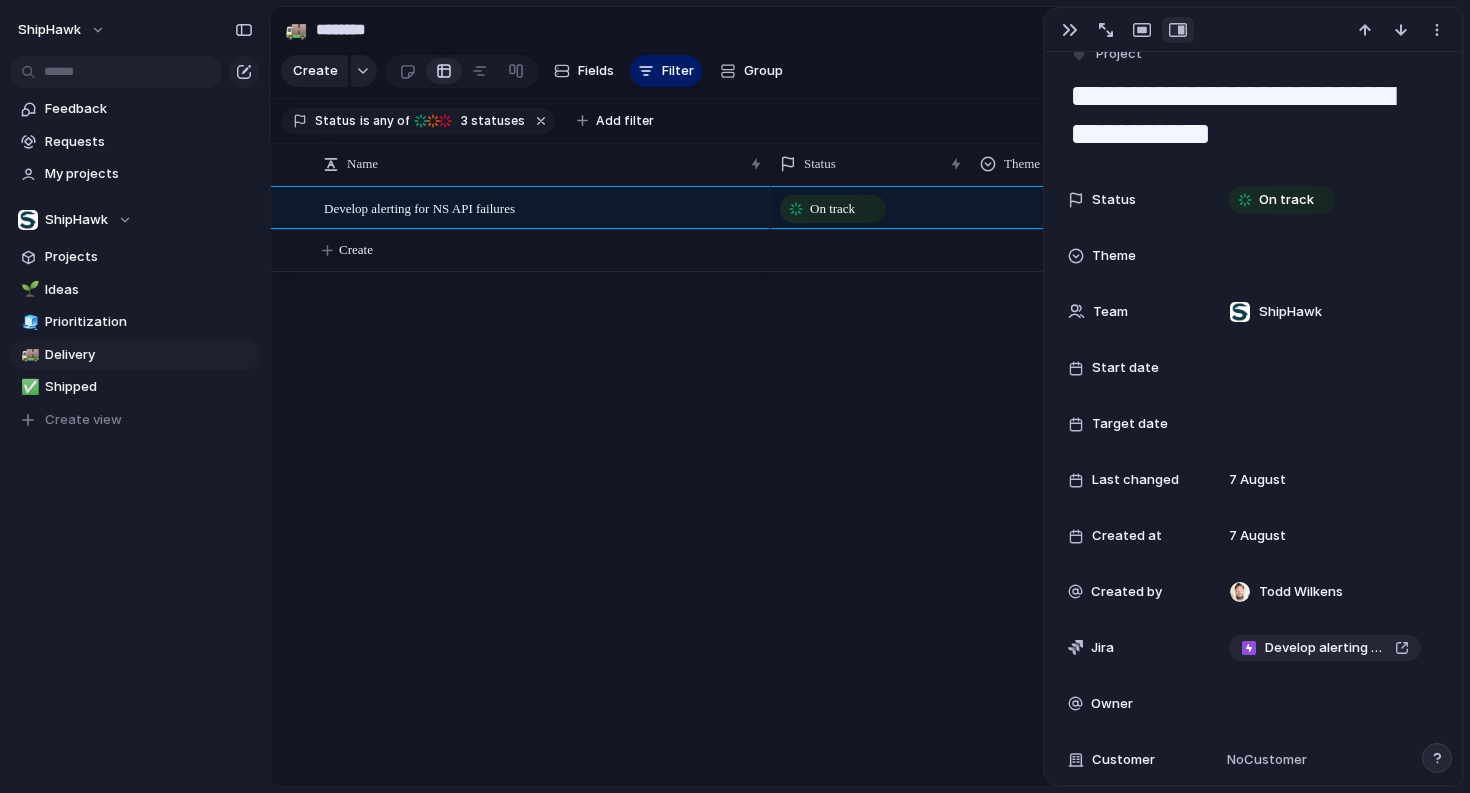 scroll, scrollTop: 0, scrollLeft: 0, axis: both 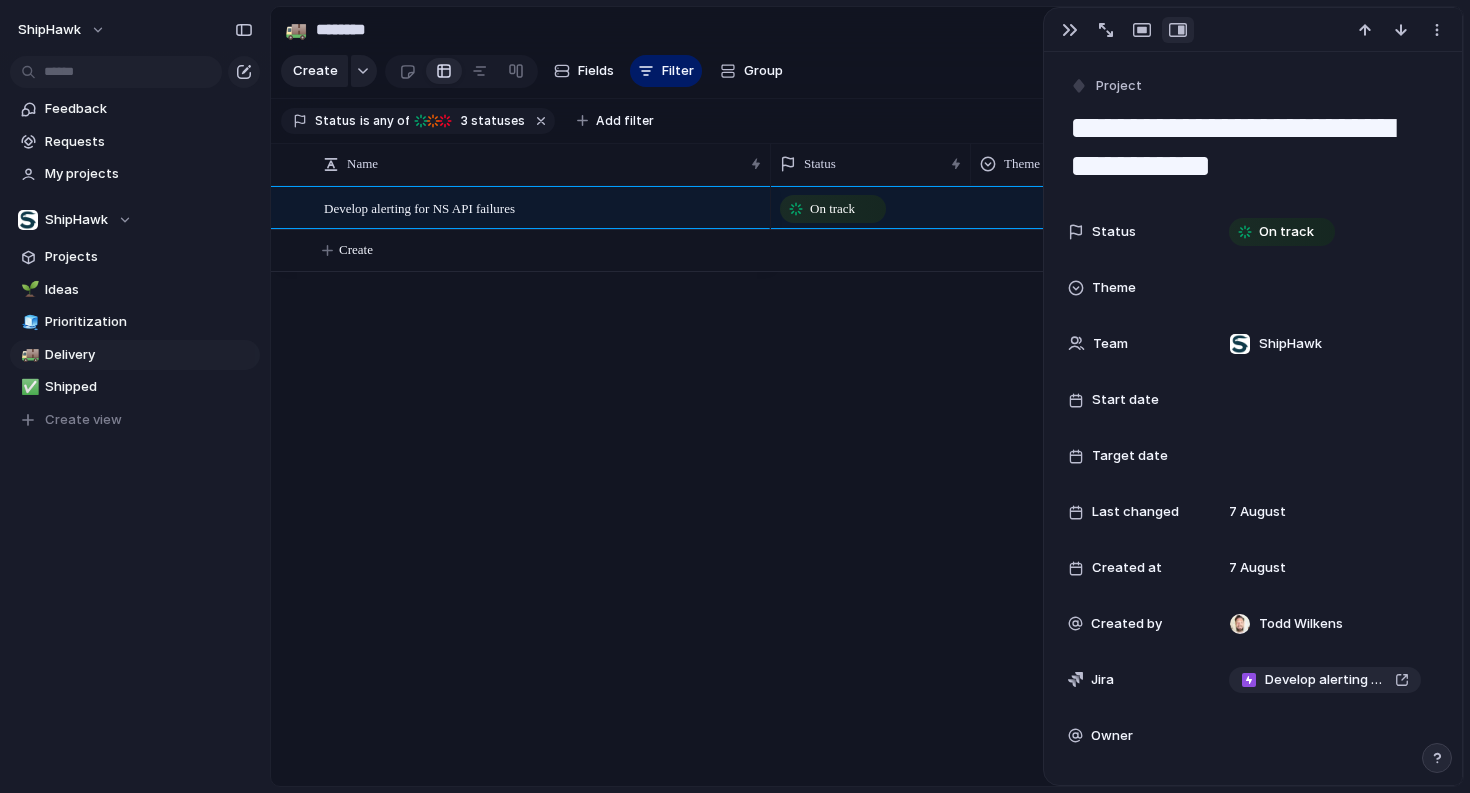 click on "On track" at bounding box center (1117, 486) 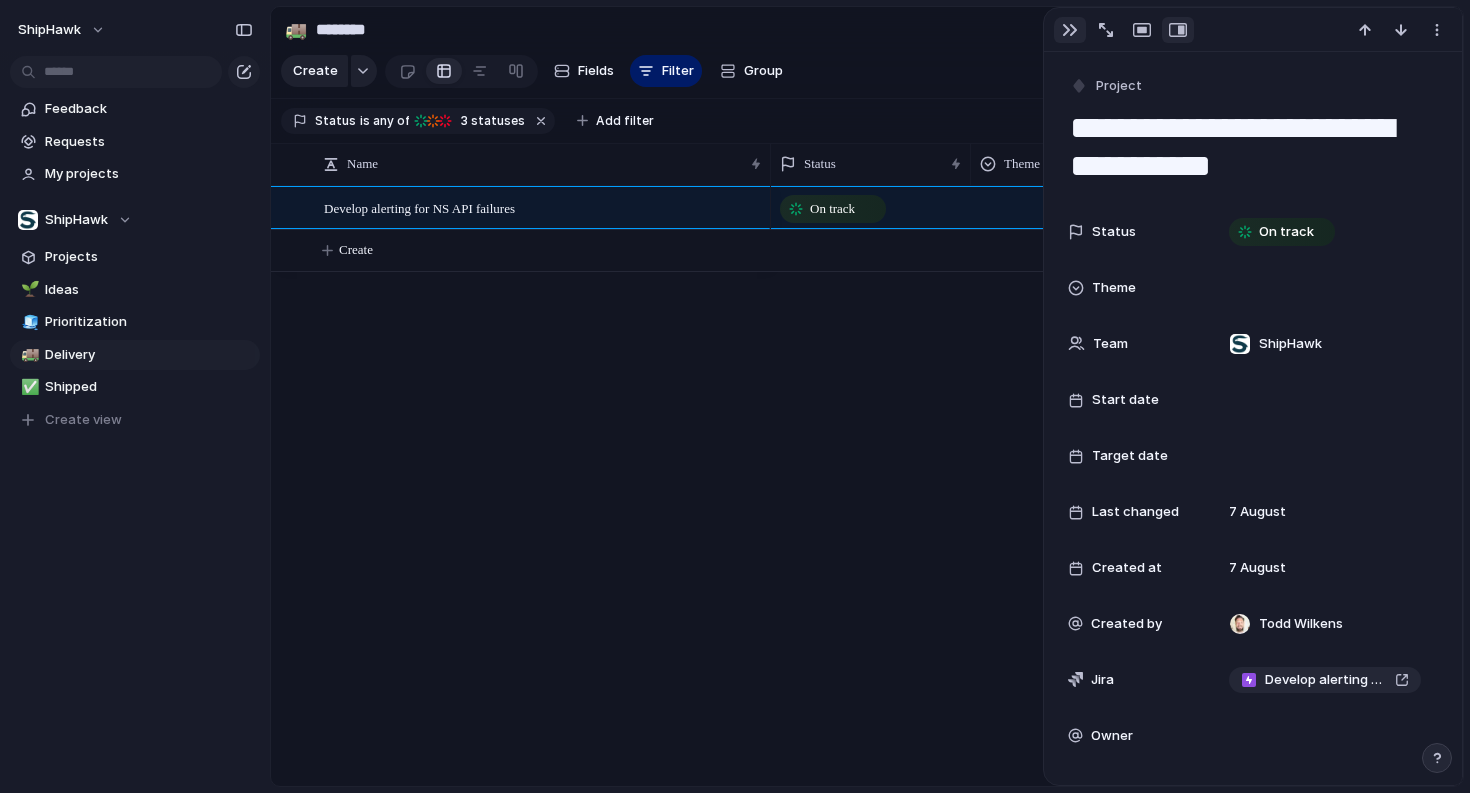 click at bounding box center (1070, 30) 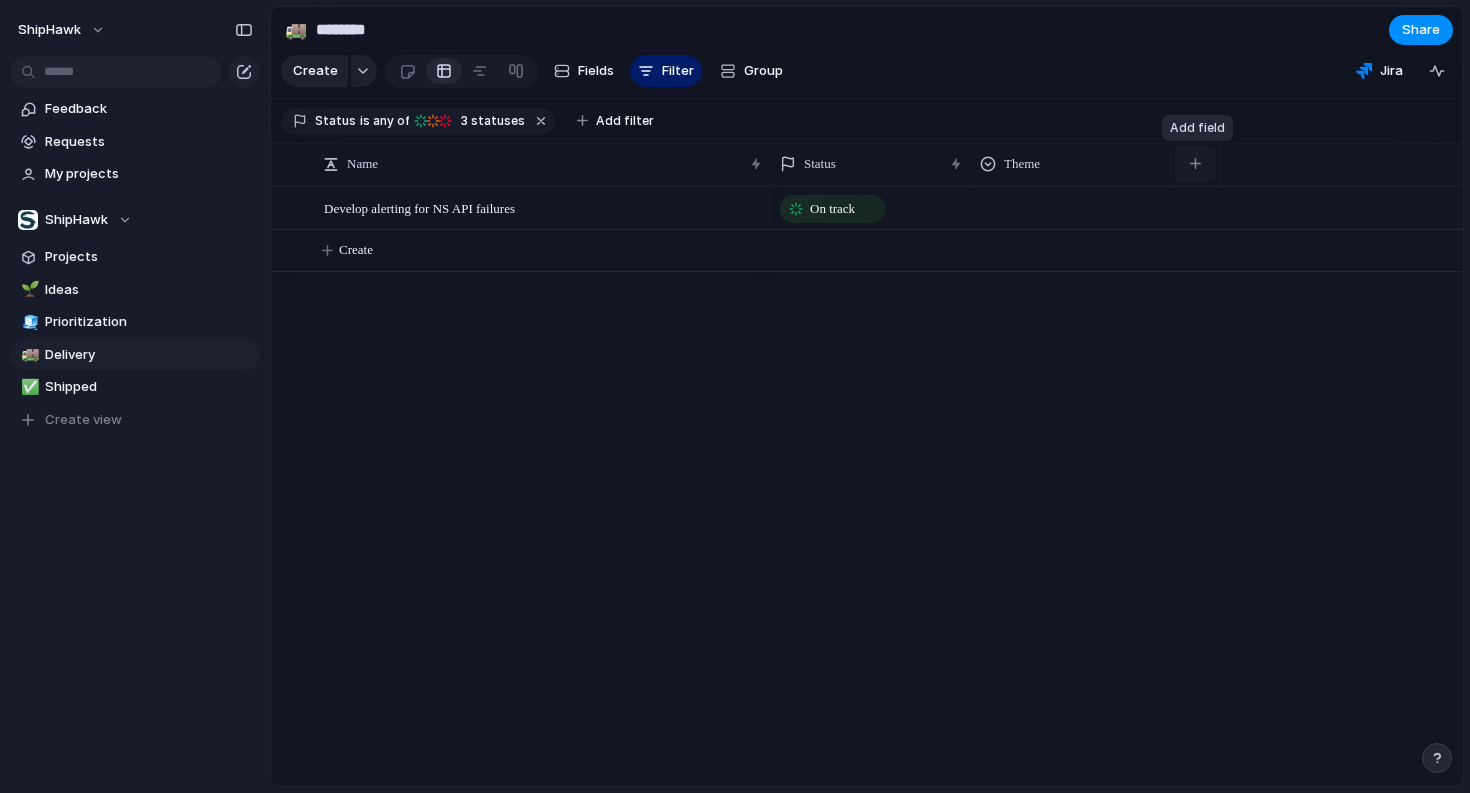 click at bounding box center (1195, 163) 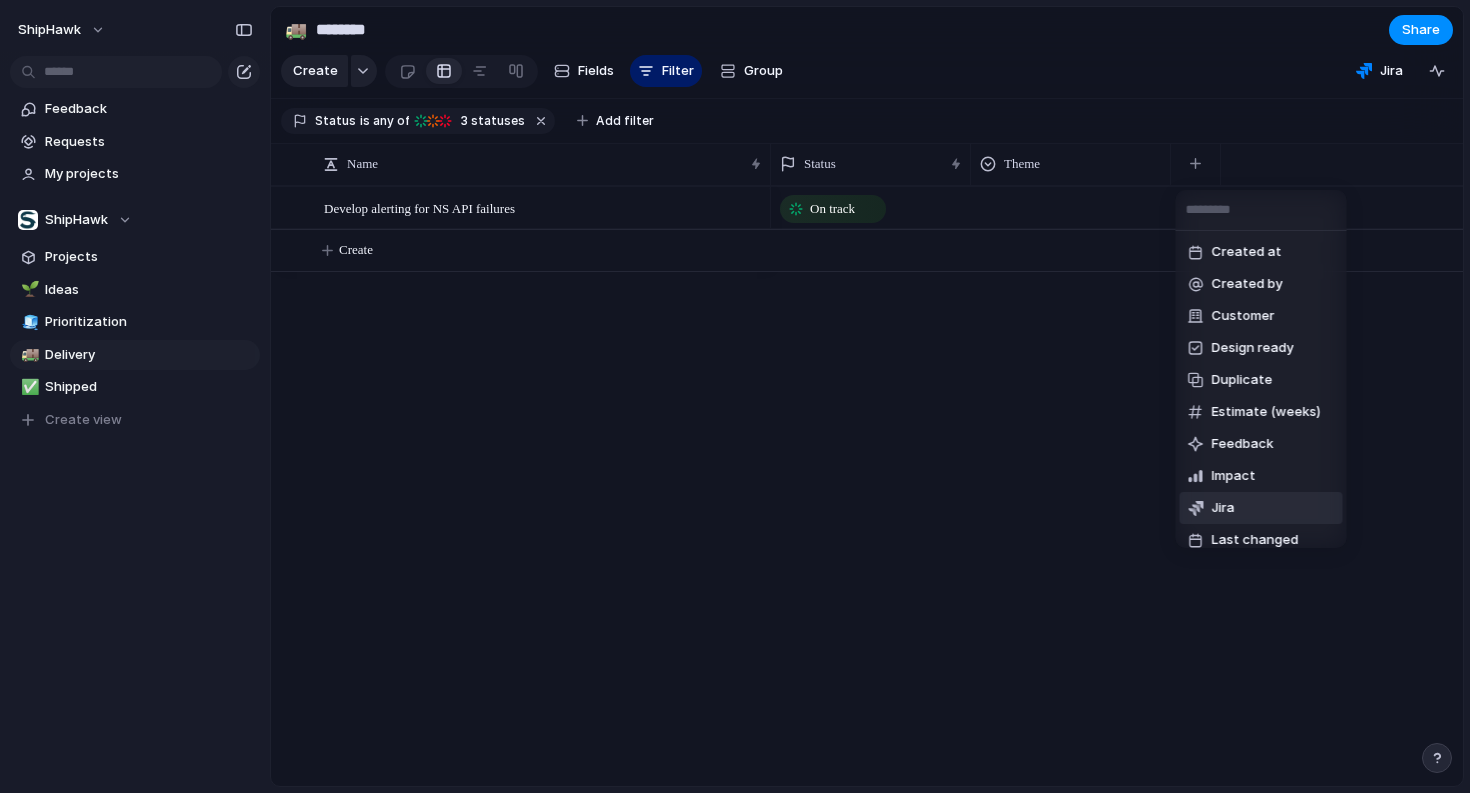 click on "Jira" at bounding box center [1223, 508] 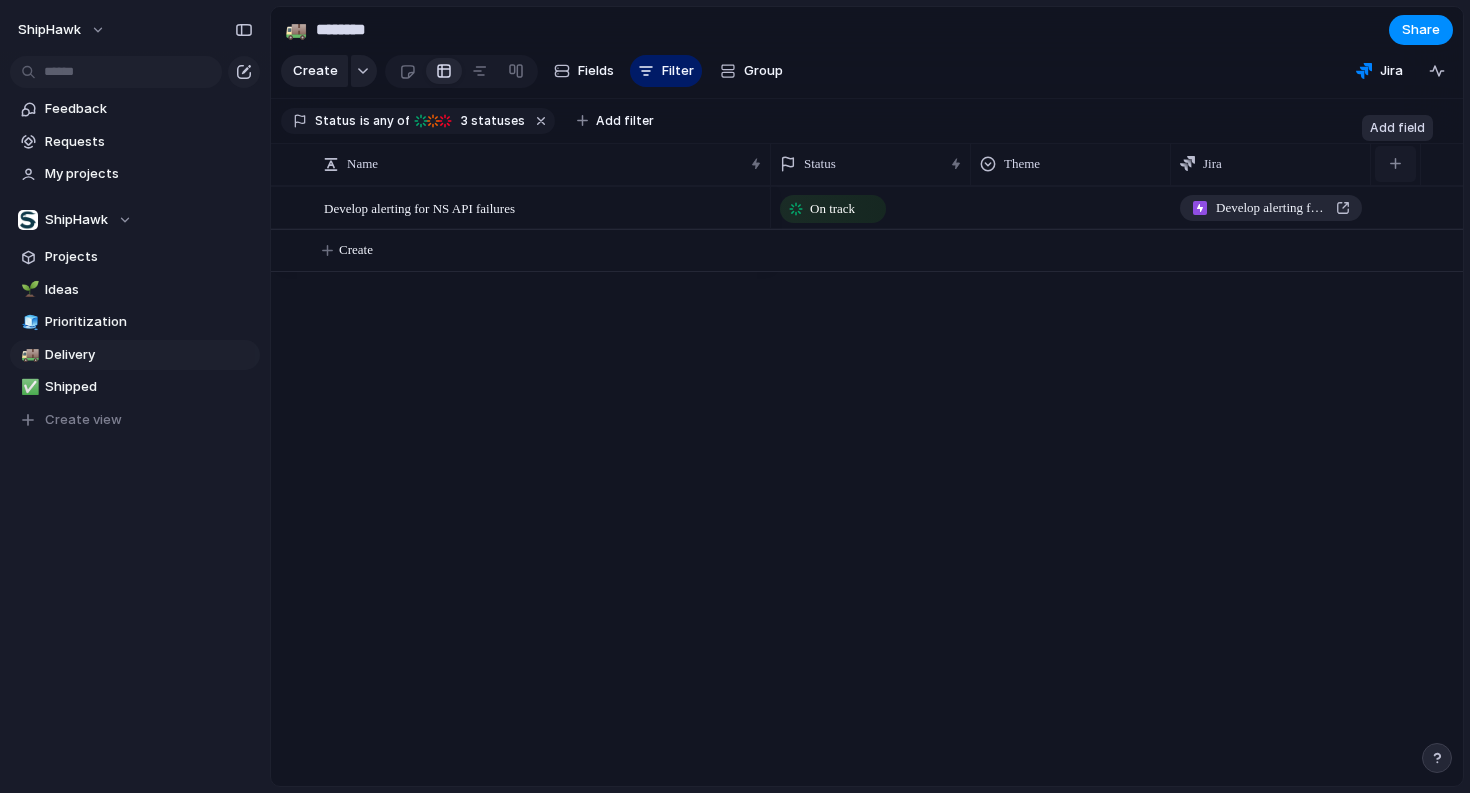 click at bounding box center (1395, 164) 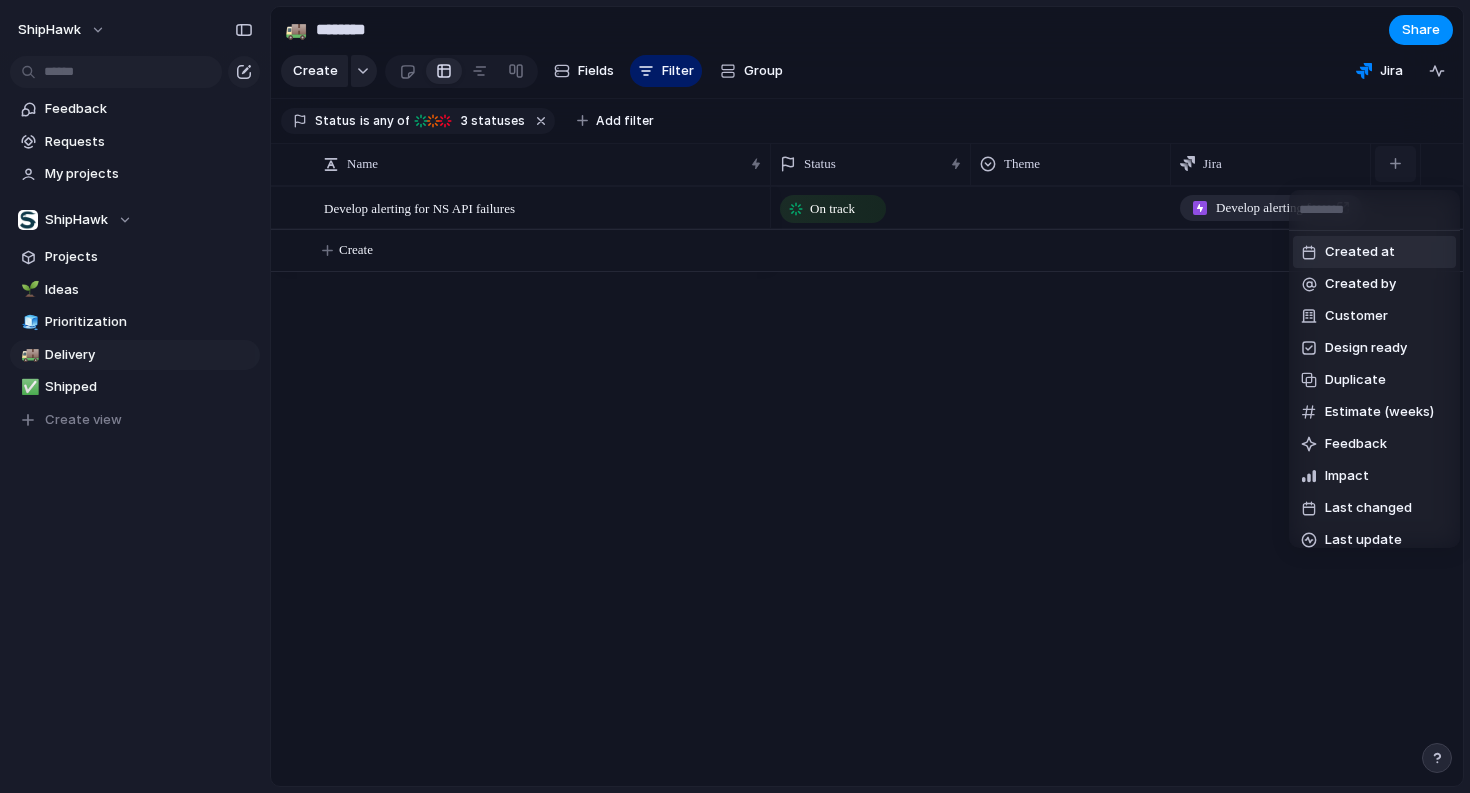 click on "Created at             Created by   Customer   Design ready   Duplicate     Estimate (weeks)   Feedback   Impact   Last changed   Last update             Owner   Parent   Priority   Start date   Target date   Team                                           Jira   Added Status   Added Theme   Added Create new field" at bounding box center (735, 396) 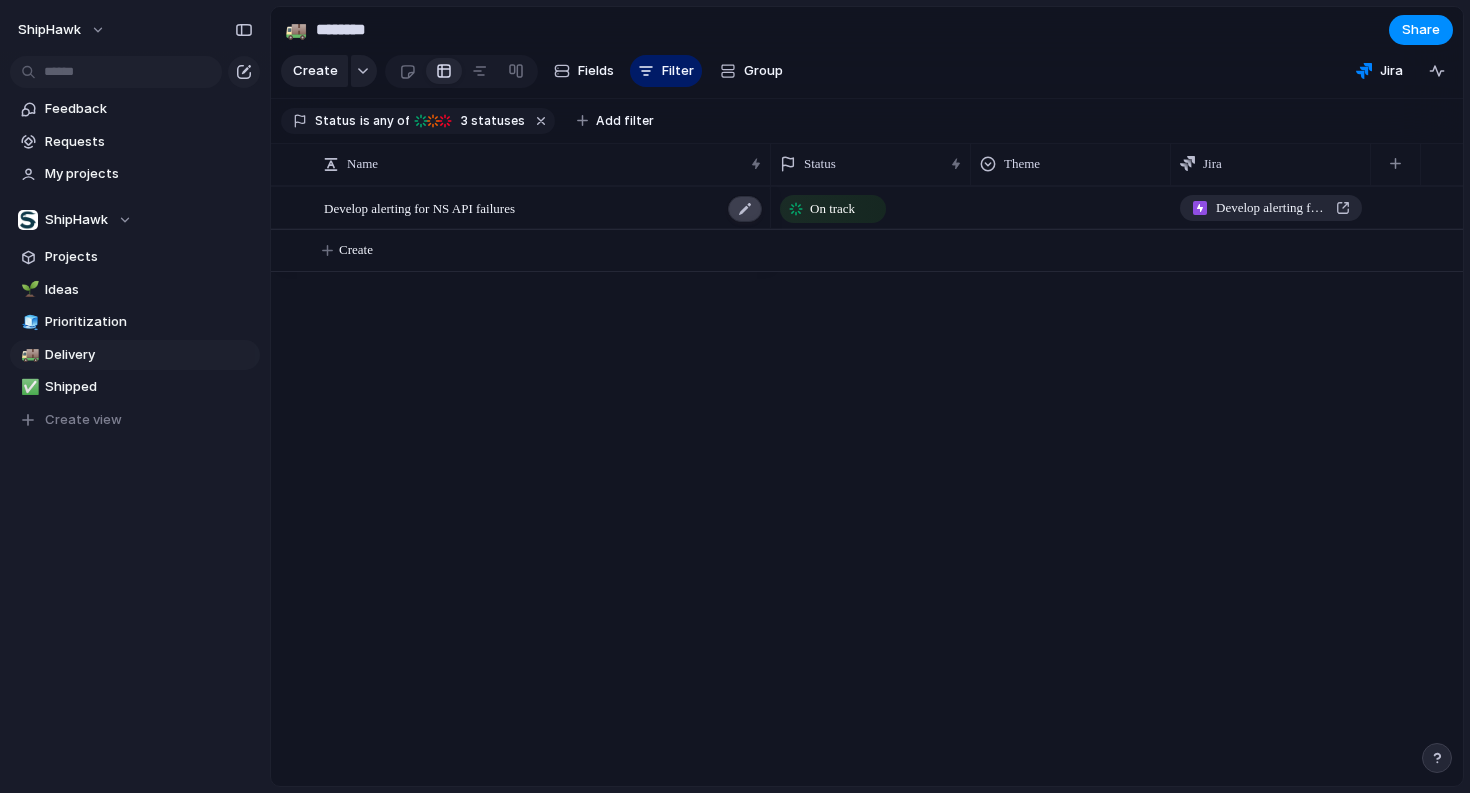 click at bounding box center [745, 209] 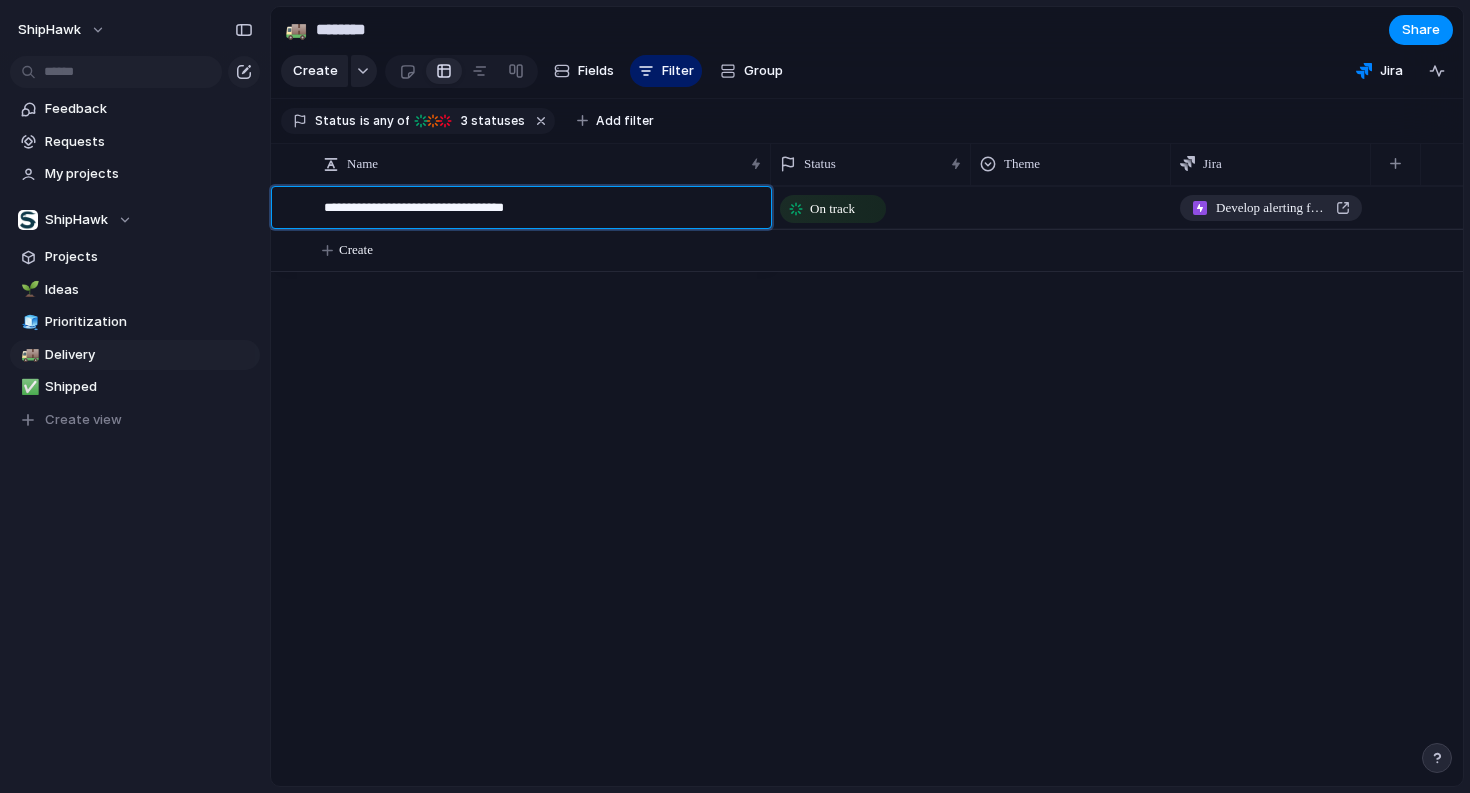 click on "**********" at bounding box center [540, 210] 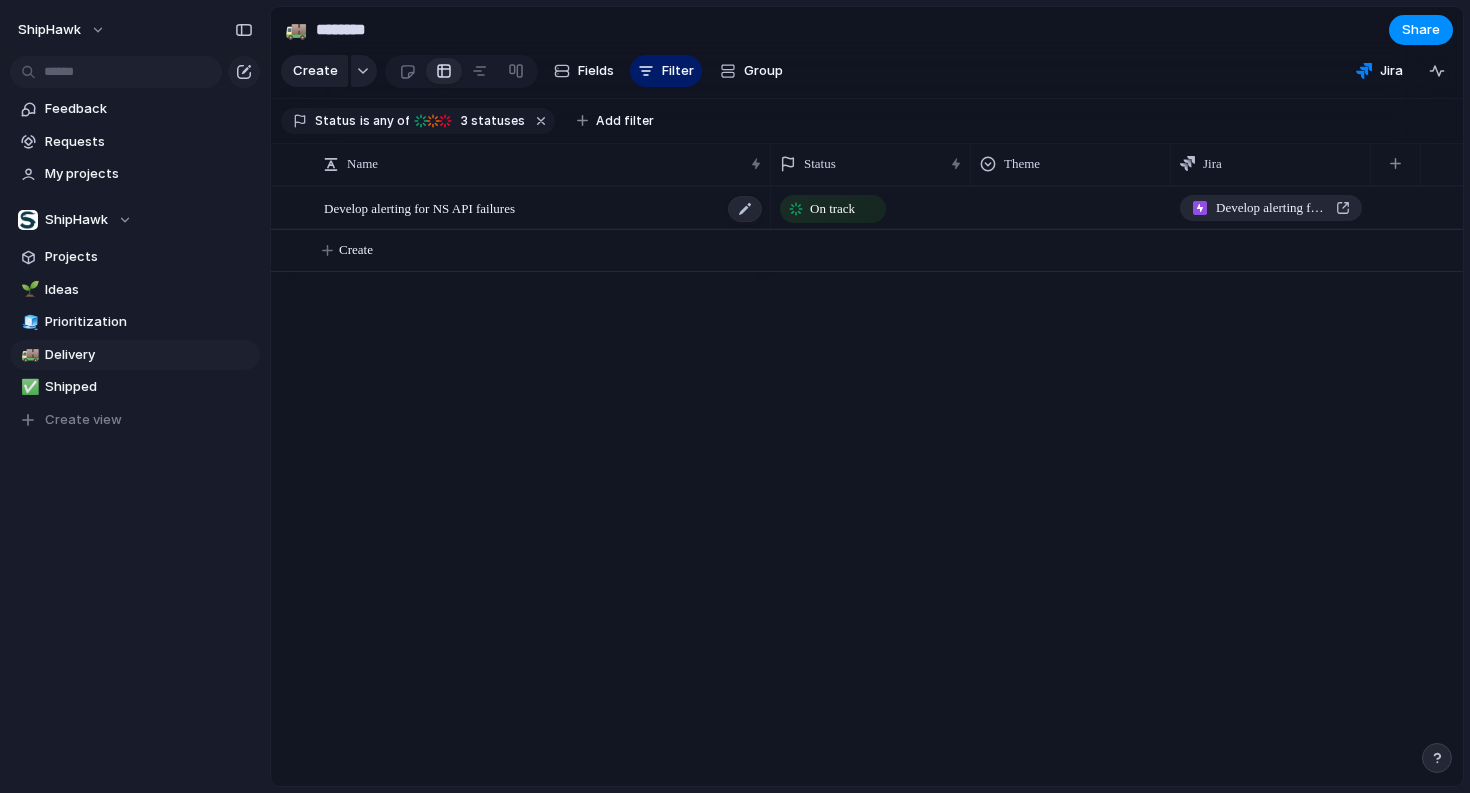 click on "Develop alerting for NS API failures" at bounding box center [419, 207] 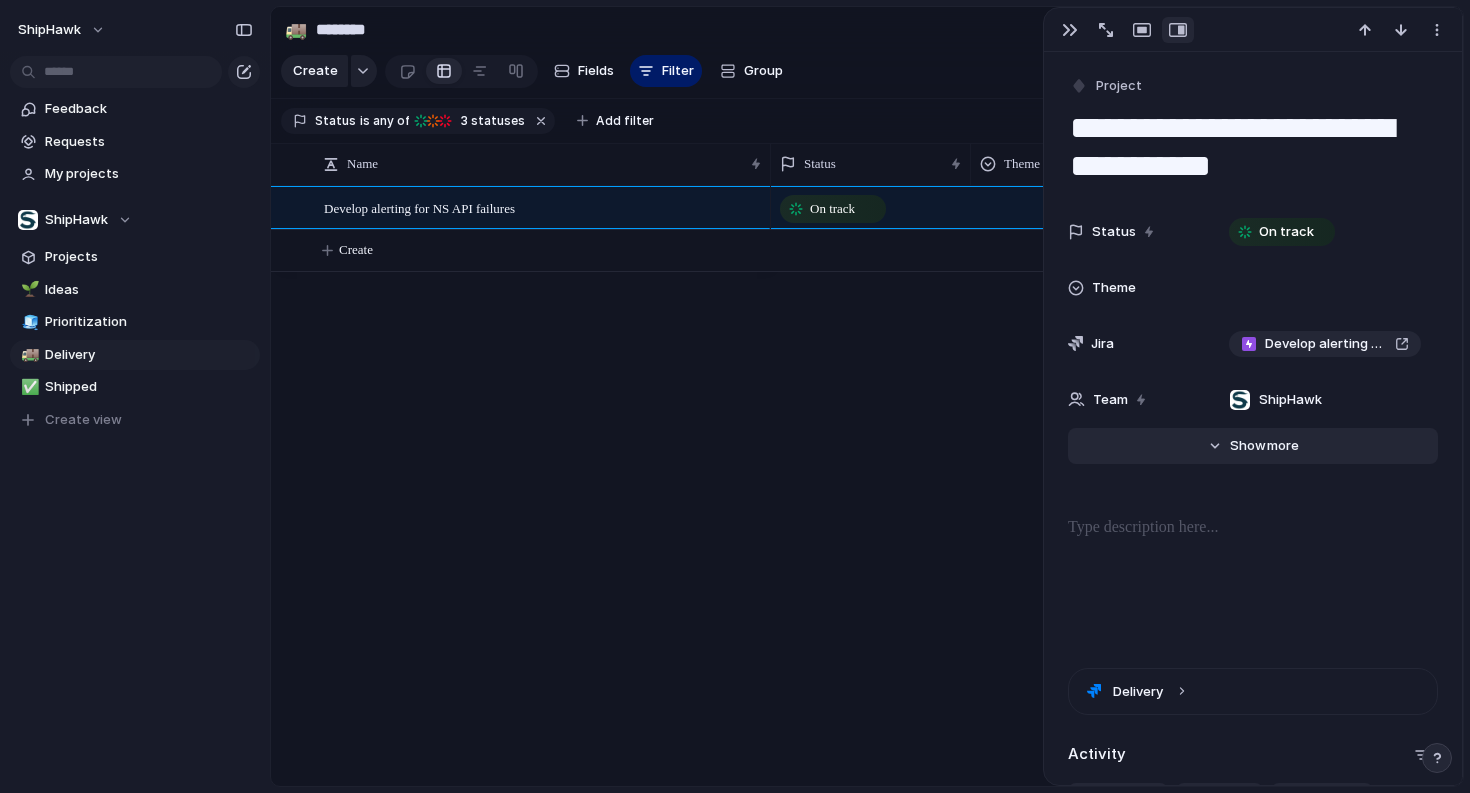 click on "Hide Show more" at bounding box center (1253, 446) 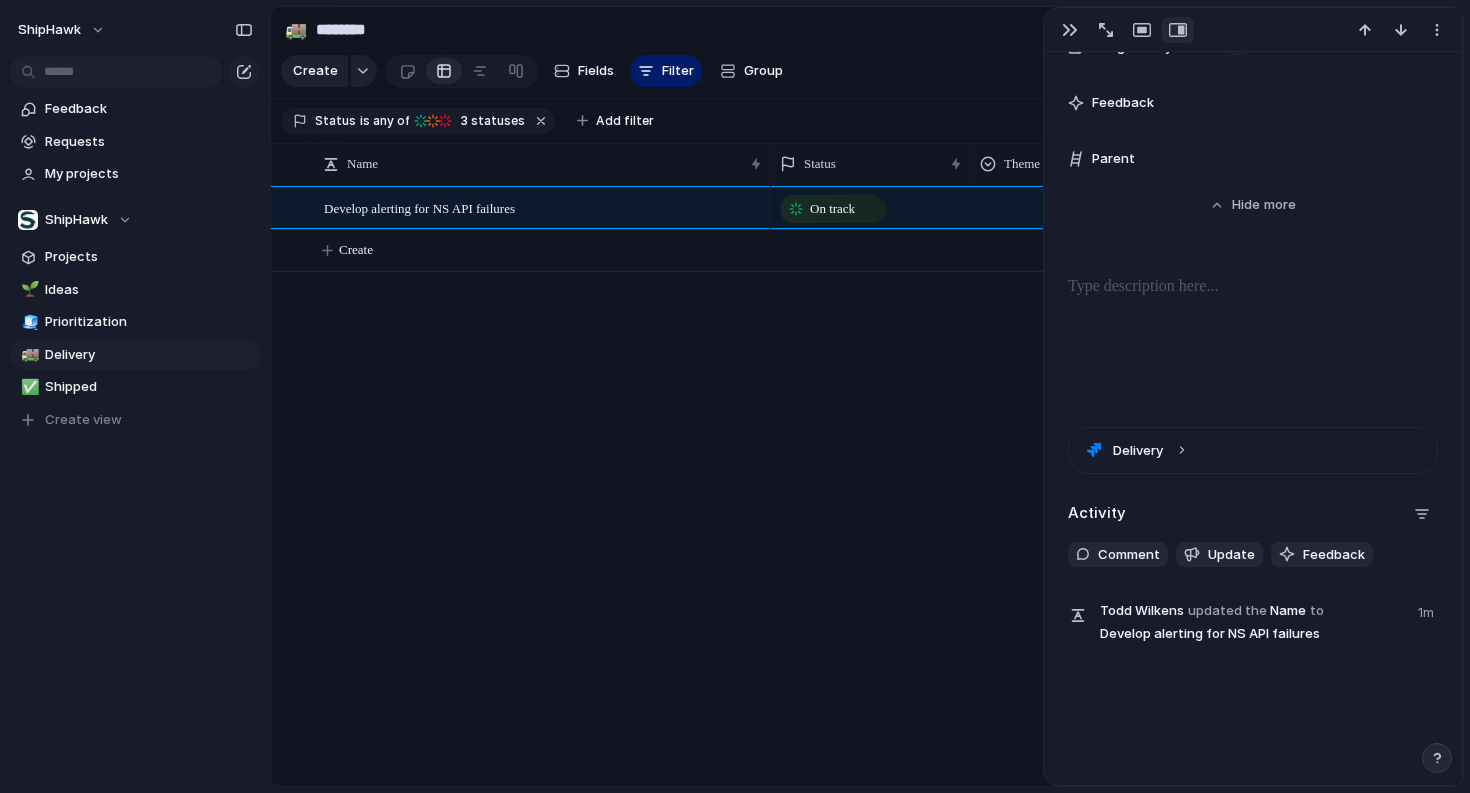 scroll, scrollTop: 989, scrollLeft: 0, axis: vertical 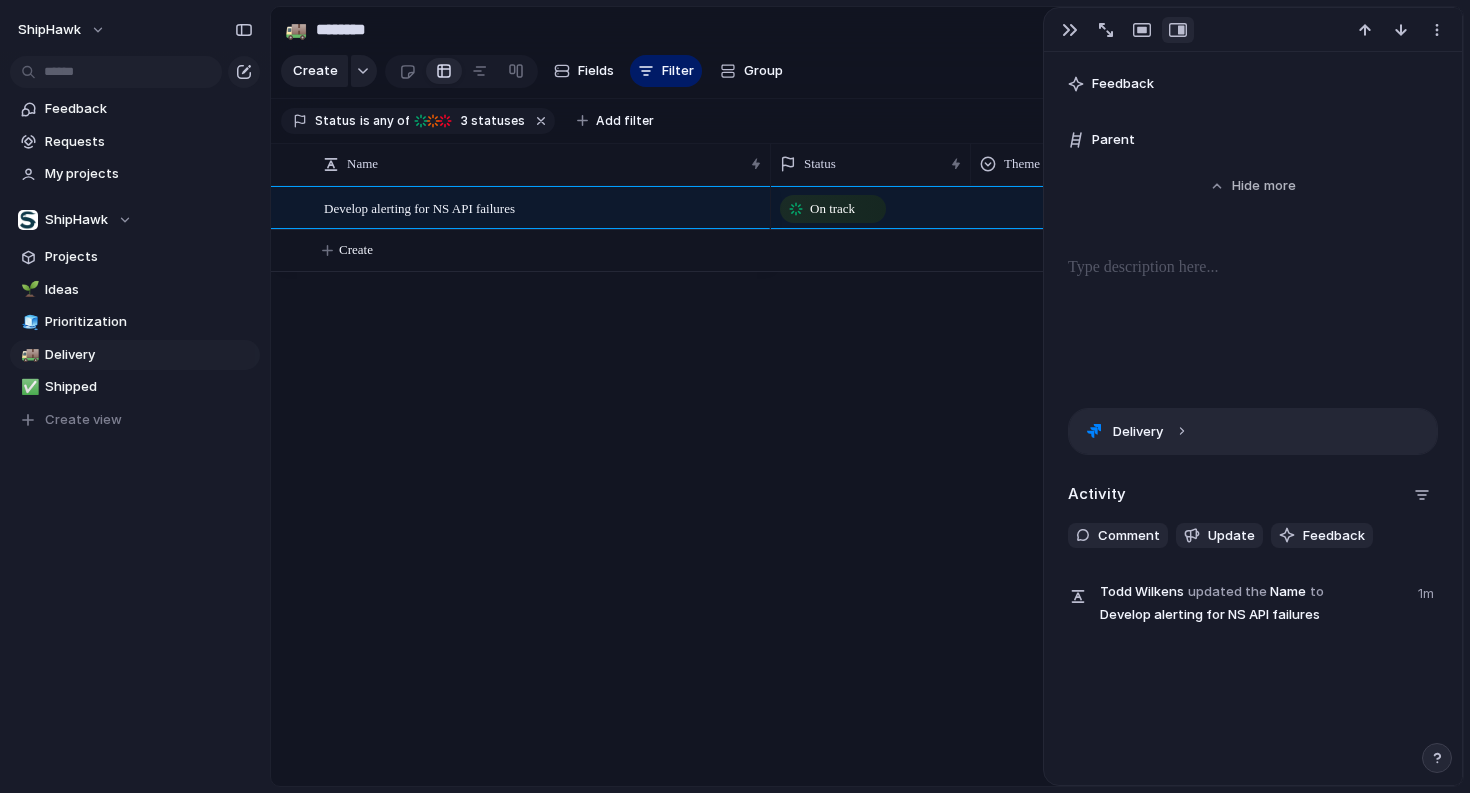 click on "Delivery" at bounding box center (1253, 431) 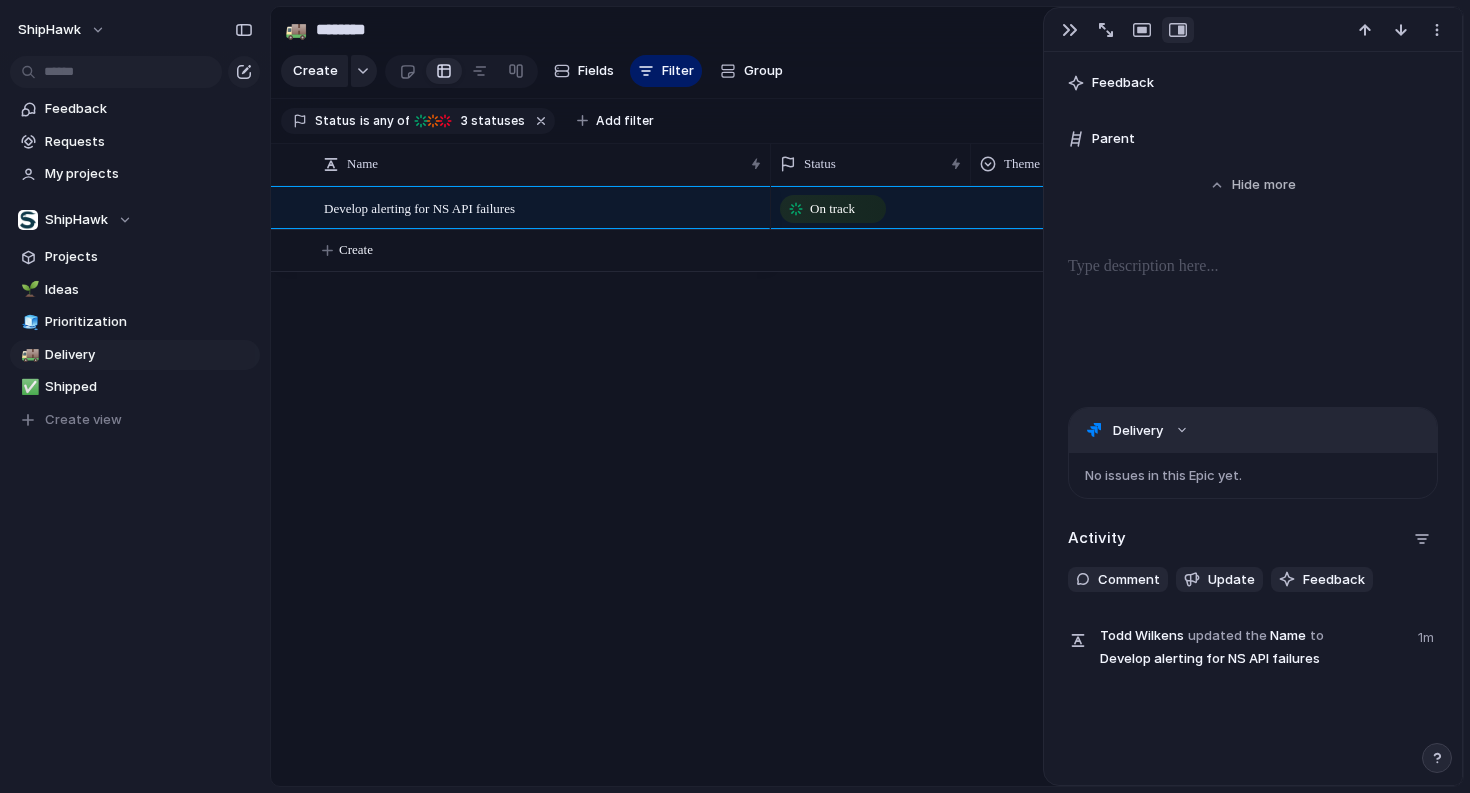 click on "Delivery" at bounding box center [1253, 430] 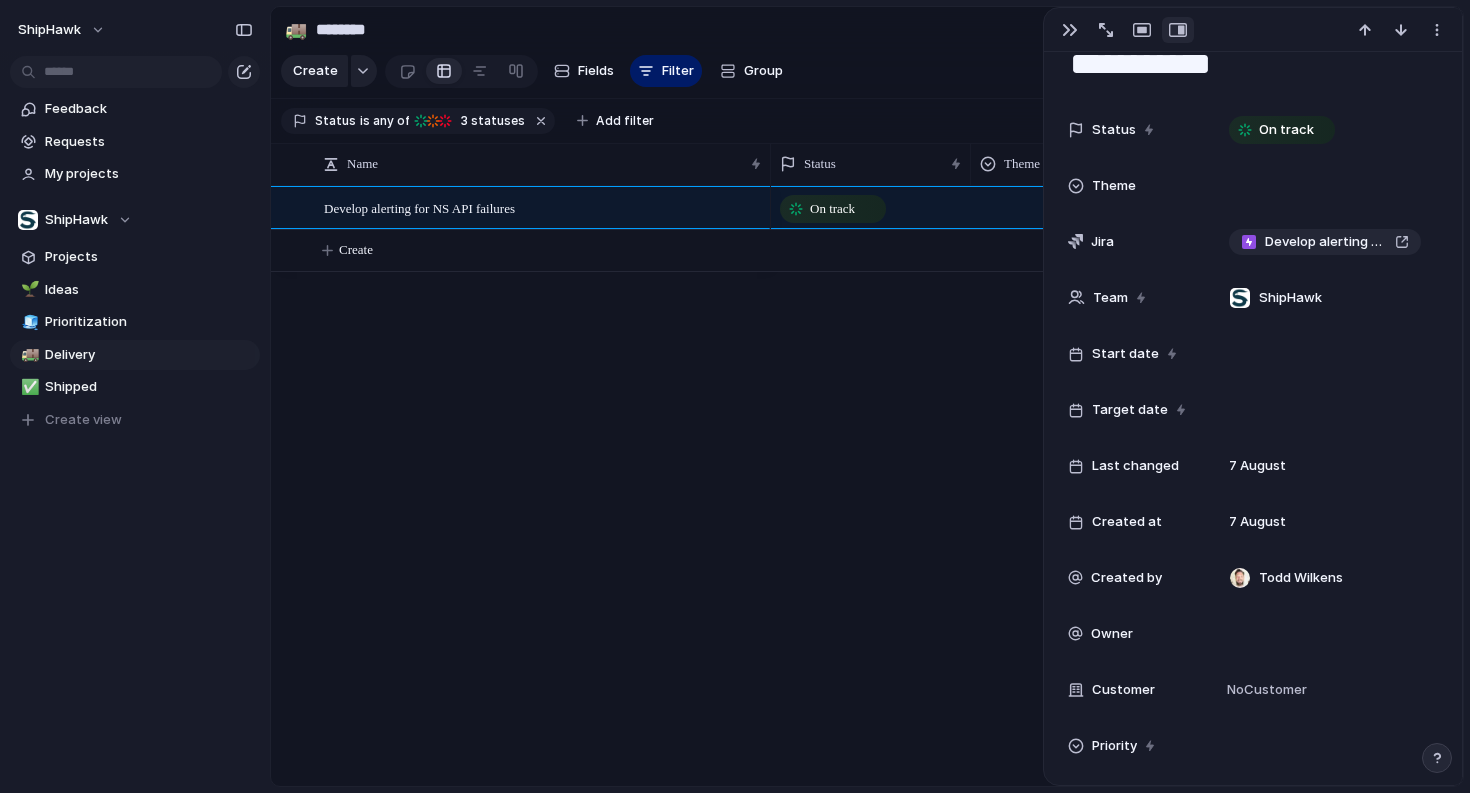 scroll, scrollTop: 69, scrollLeft: 0, axis: vertical 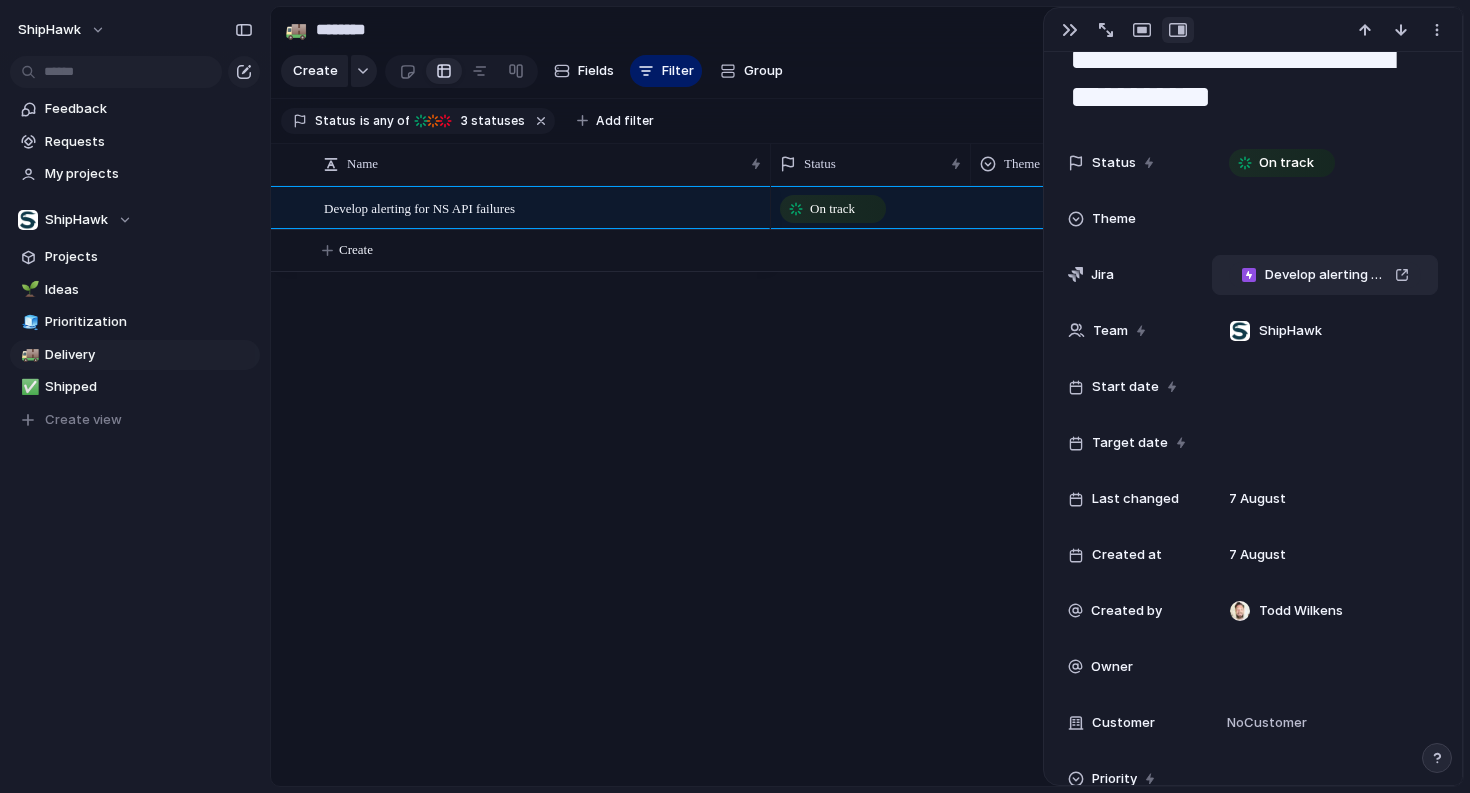 click on "Develop alerting functionality for failed communication between NetSuite and WMS" at bounding box center [1325, 275] 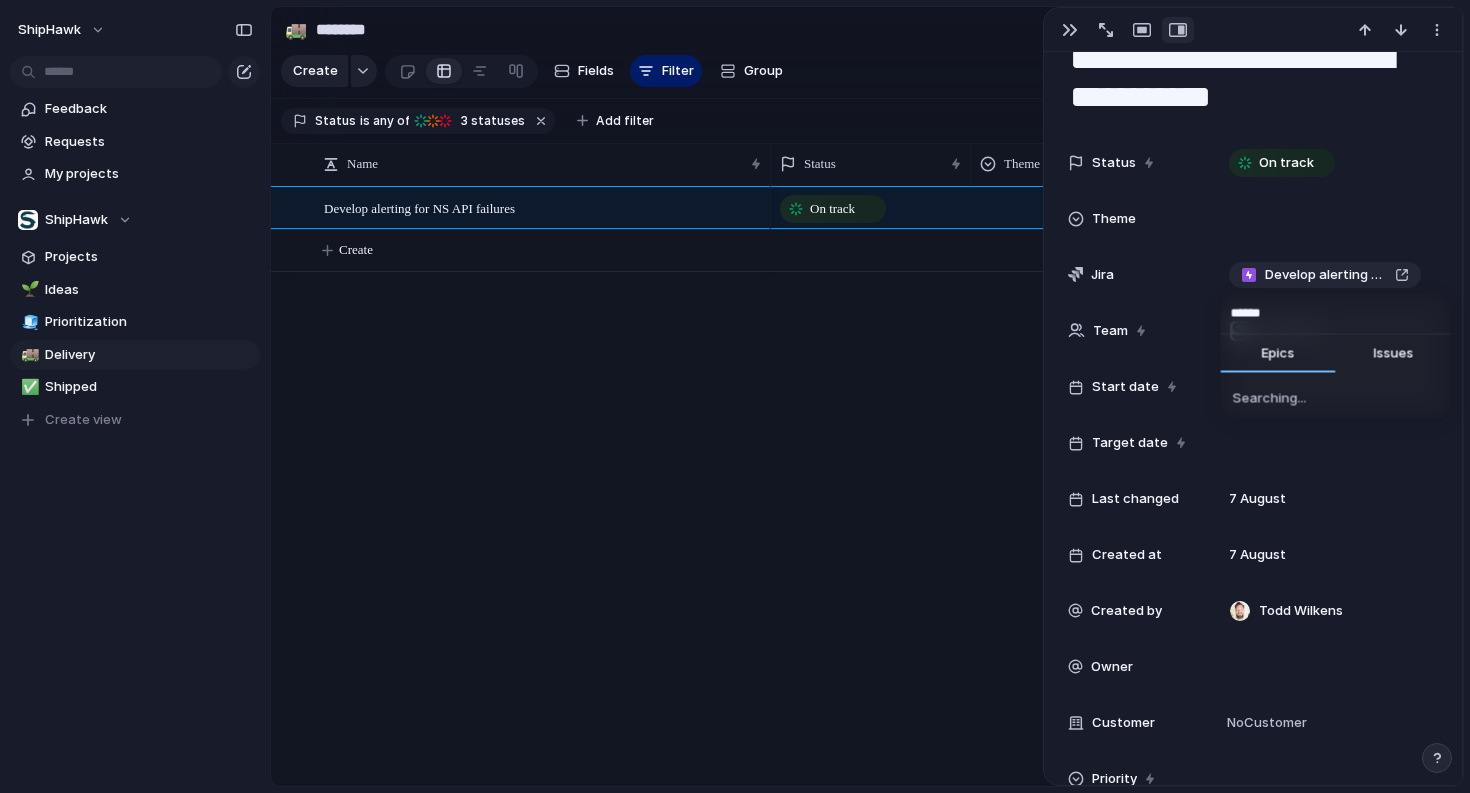 type on "*****" 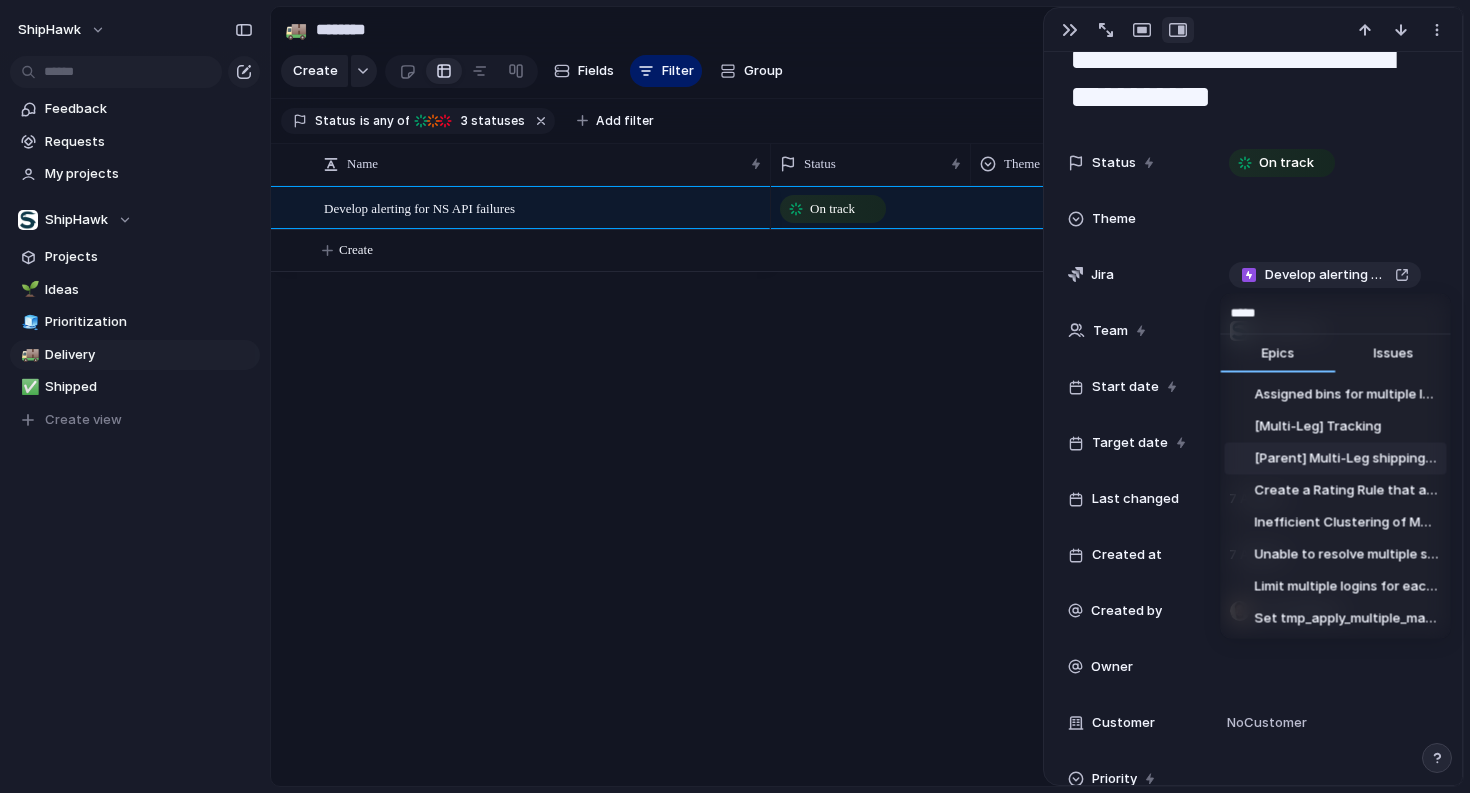 click on "[Parent] Multi-Leg shipping support" at bounding box center [1346, 459] 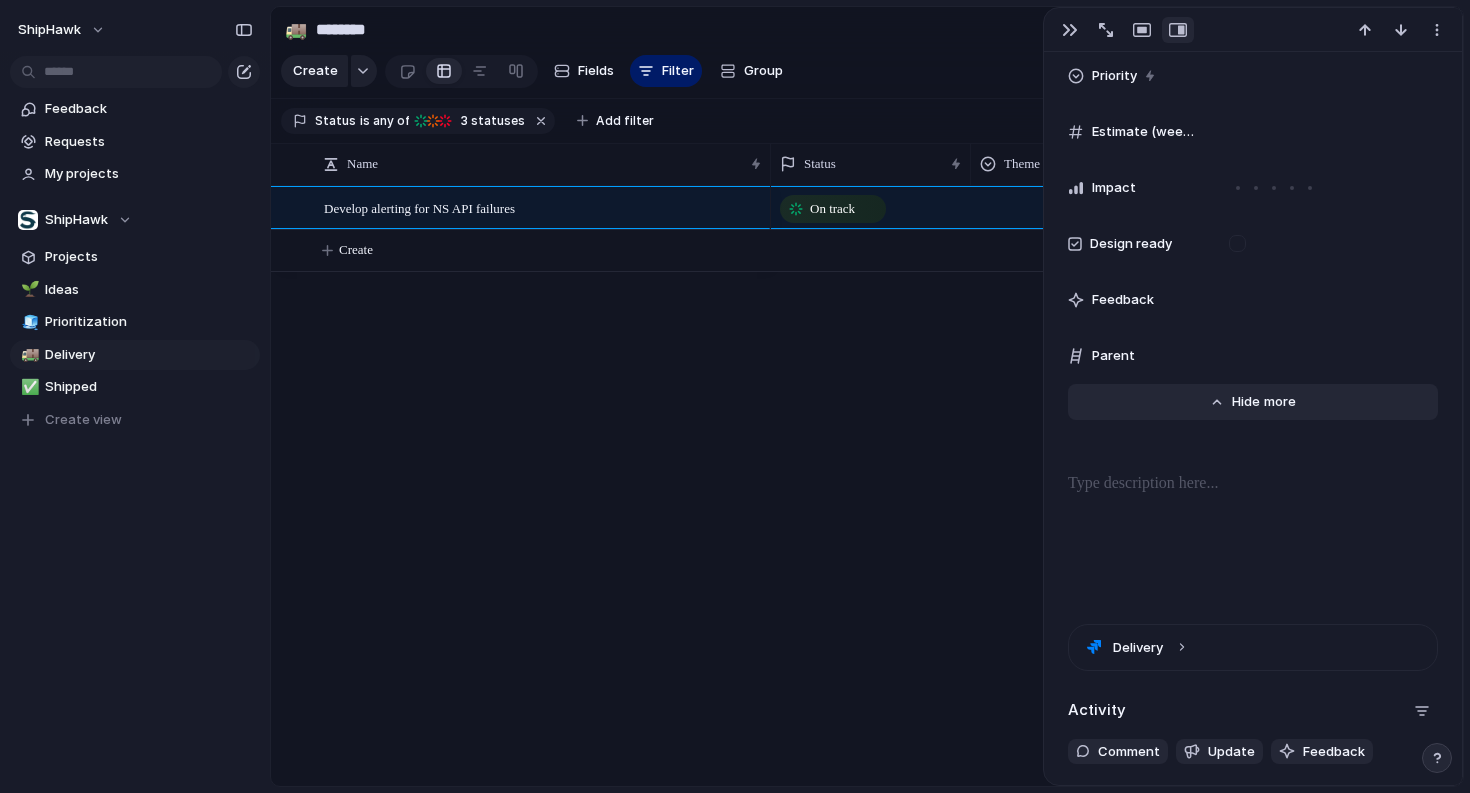 scroll, scrollTop: 799, scrollLeft: 0, axis: vertical 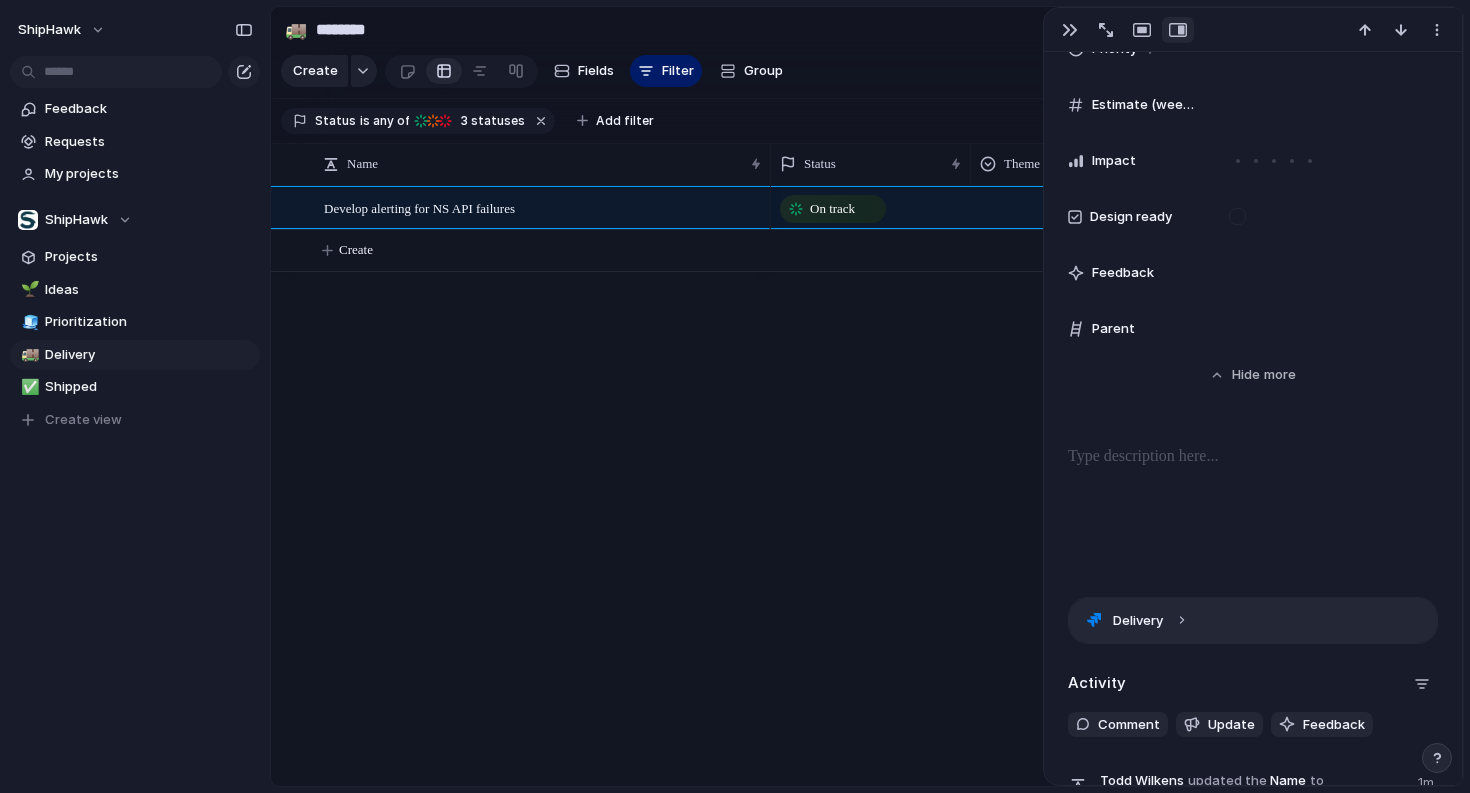 click on "Delivery" at bounding box center [1253, 620] 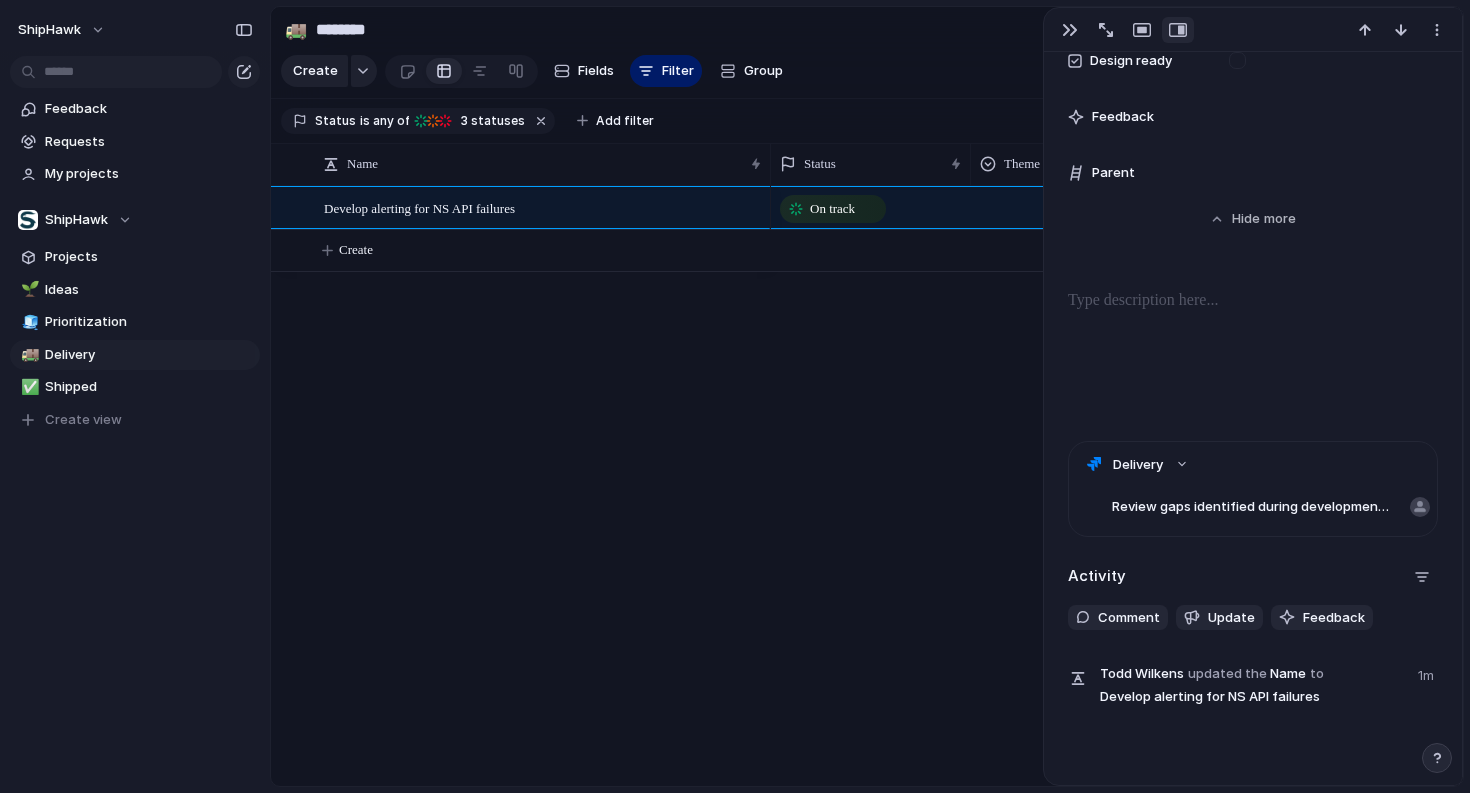 scroll, scrollTop: 977, scrollLeft: 0, axis: vertical 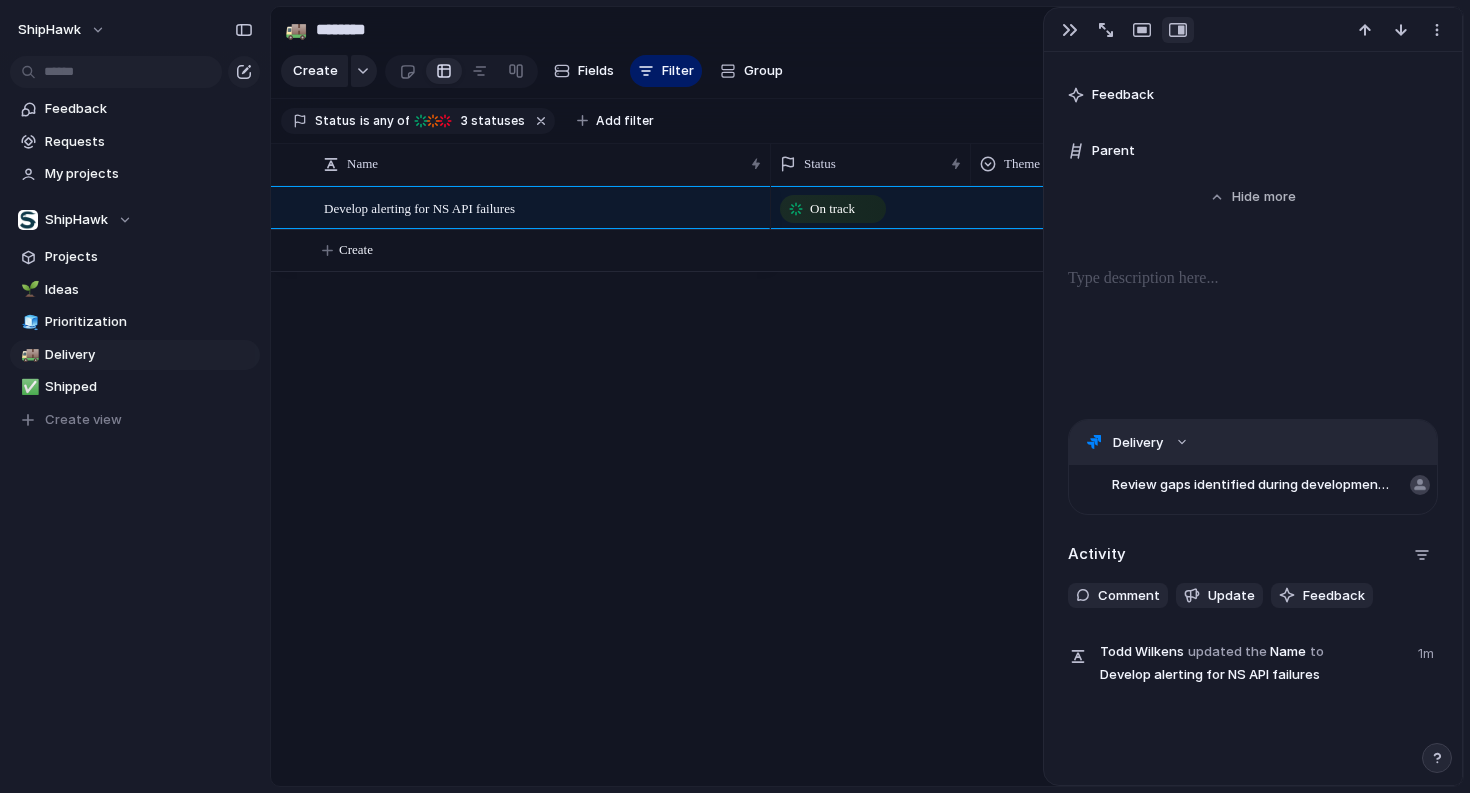 click on "Delivery" at bounding box center [1253, 442] 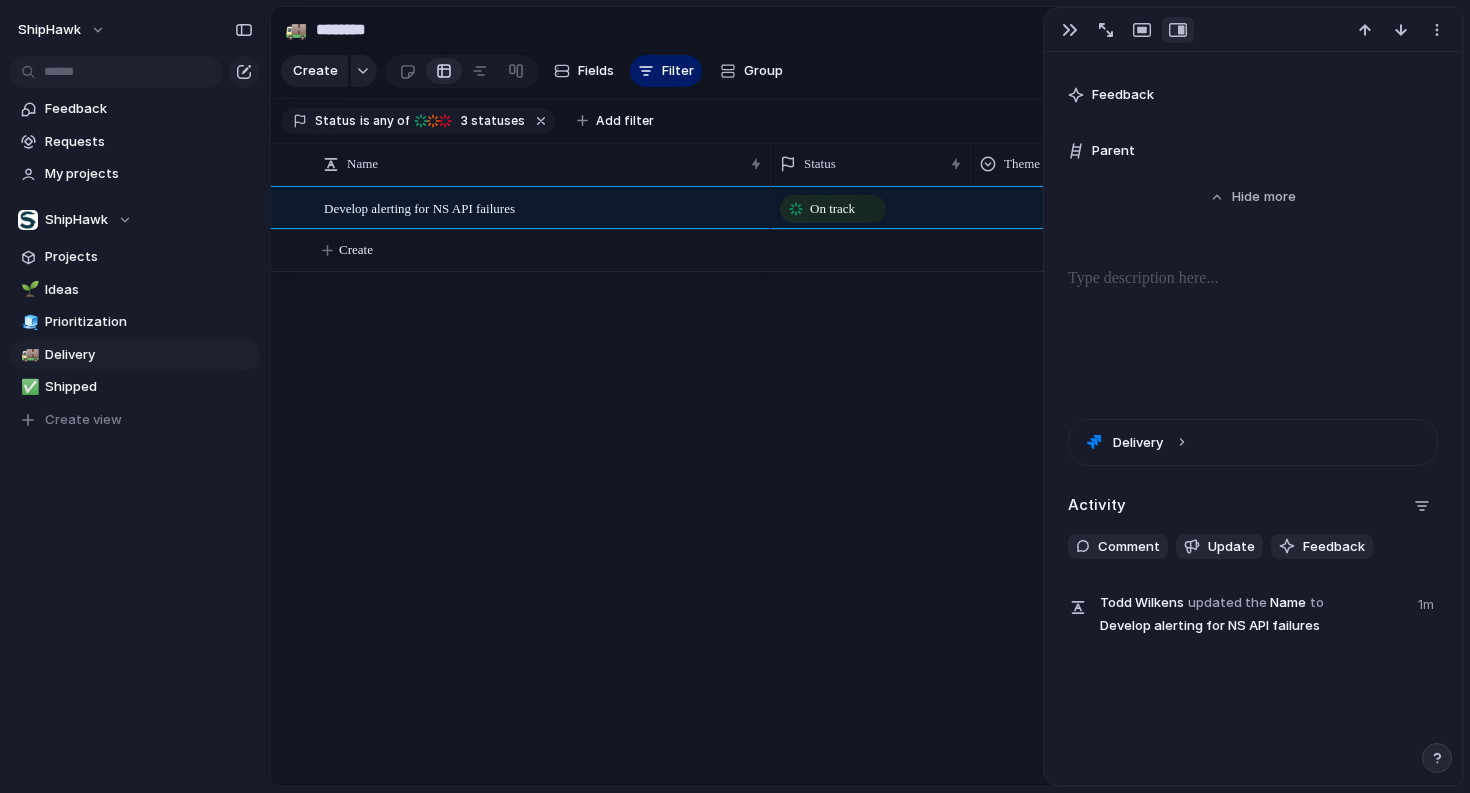 click on "On track [Parent] Multi-Leg shipping support" at bounding box center (1117, 486) 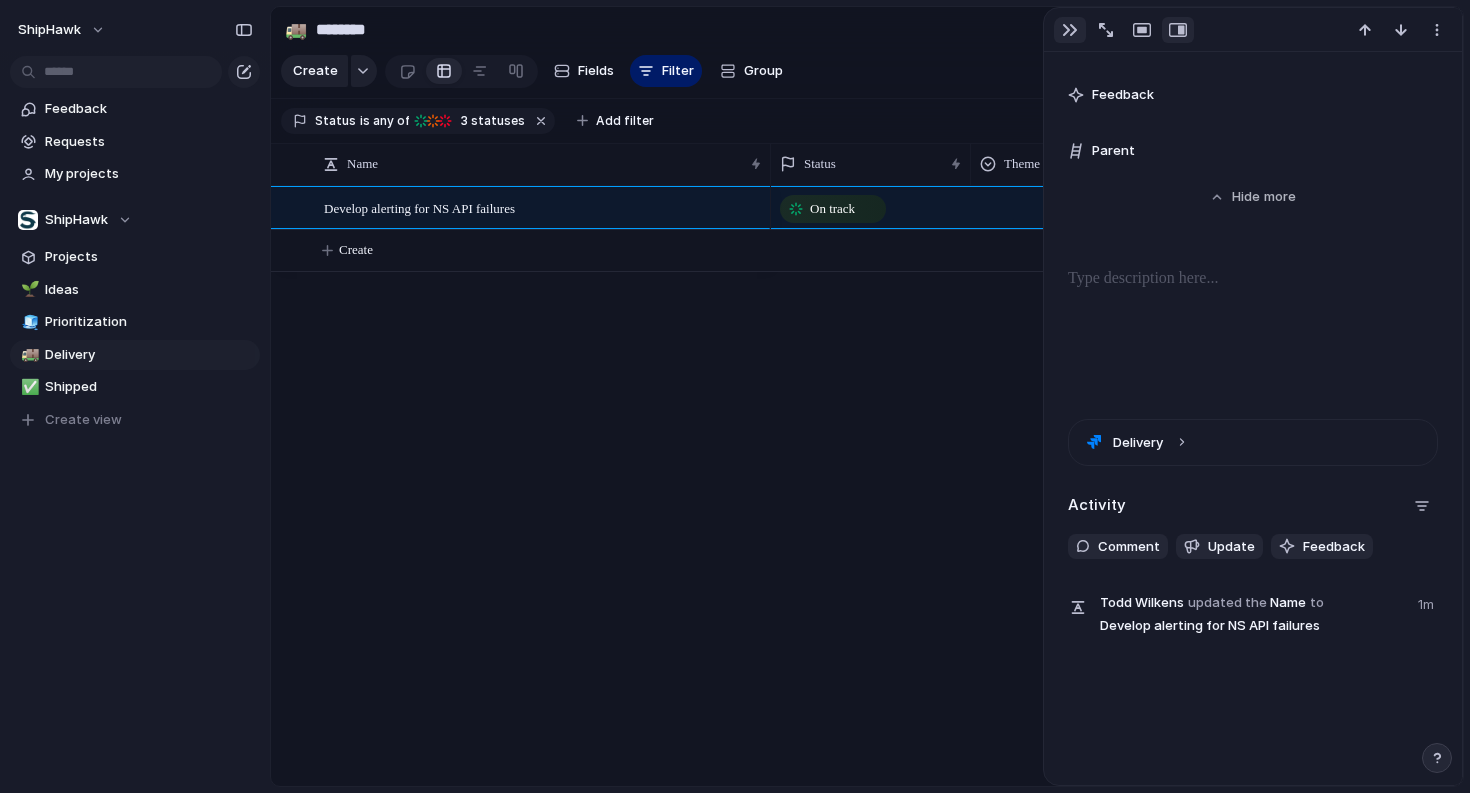 click at bounding box center (1070, 30) 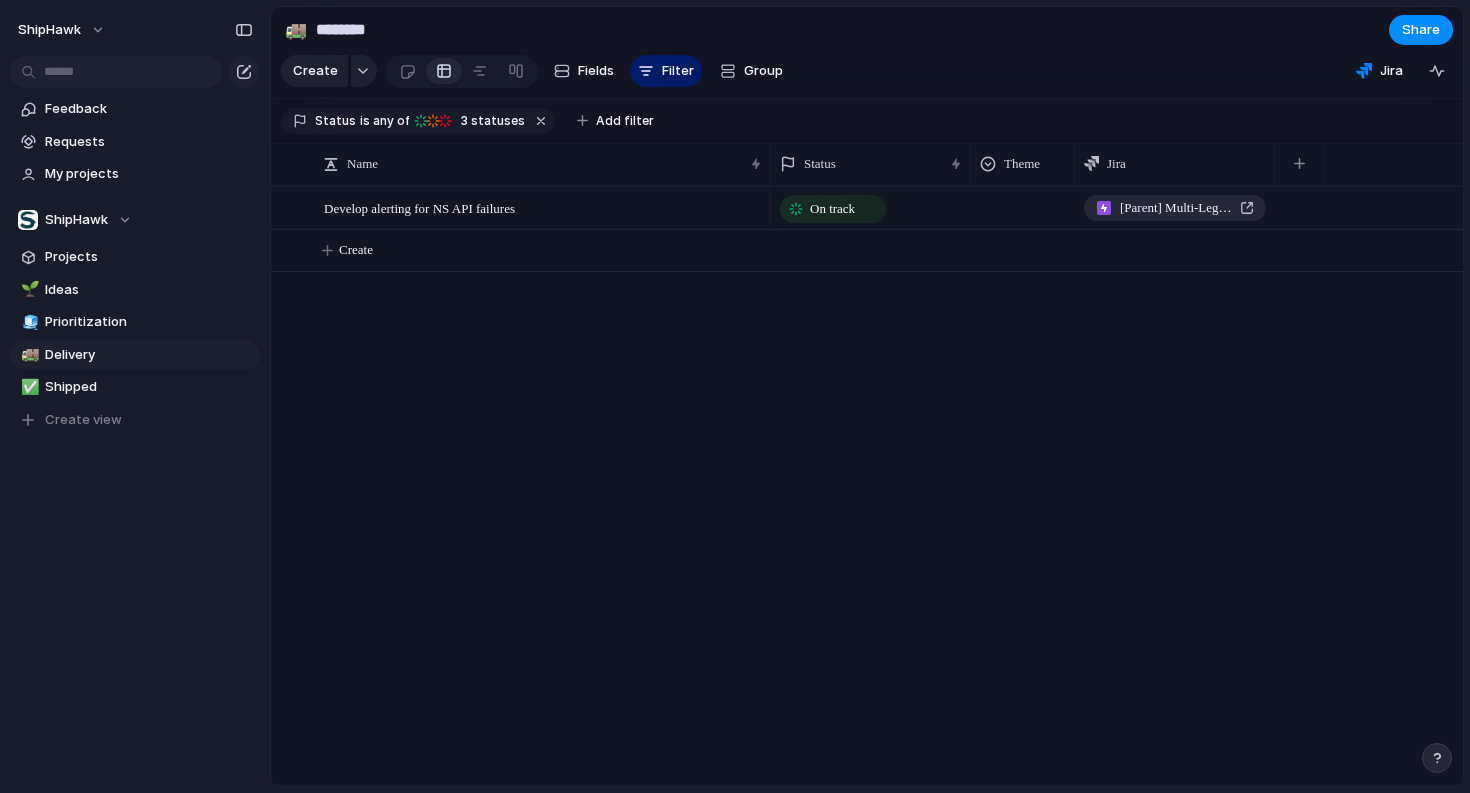 drag, startPoint x: 1167, startPoint y: 163, endPoint x: 1071, endPoint y: 159, distance: 96.0833 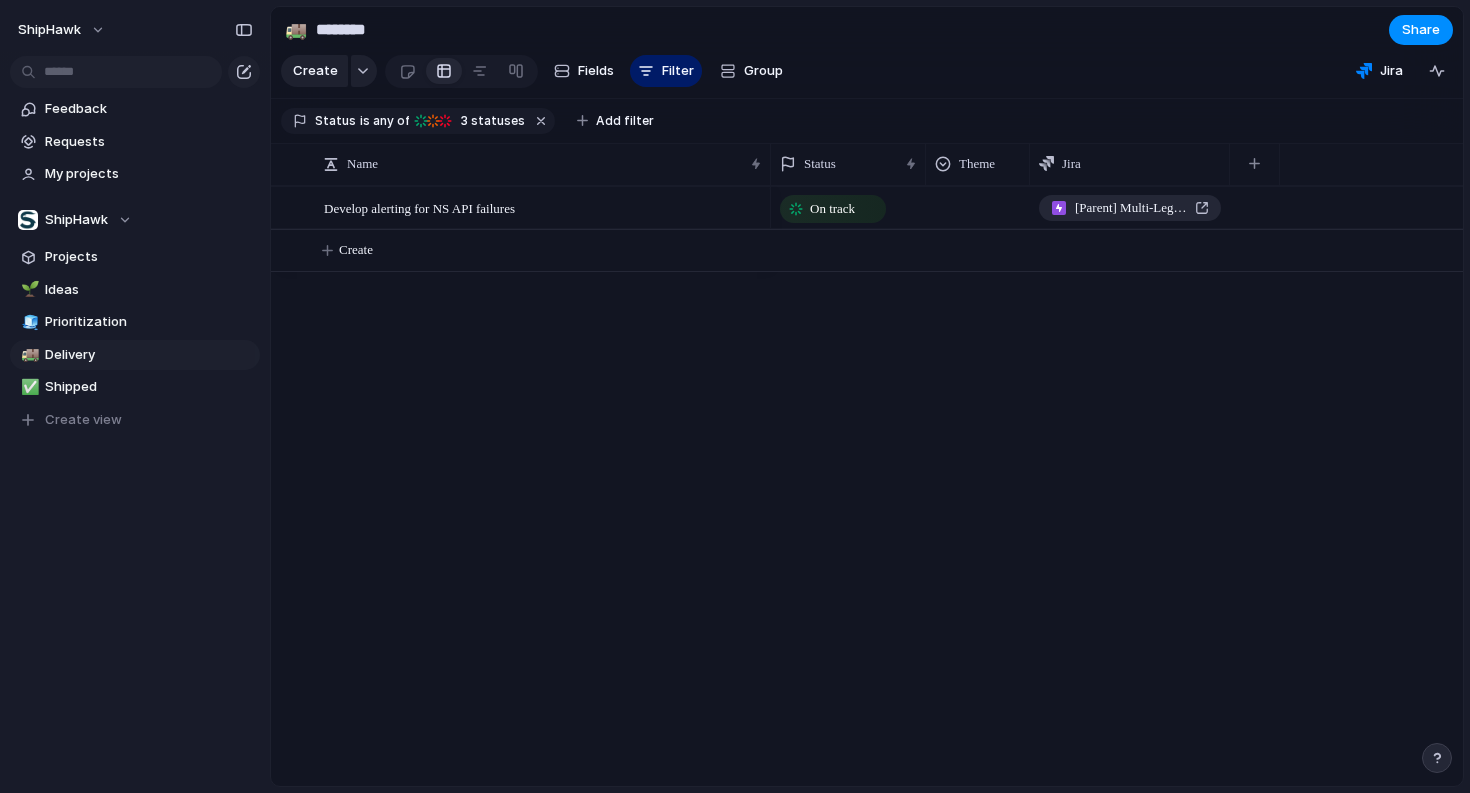 drag, startPoint x: 971, startPoint y: 156, endPoint x: 926, endPoint y: 157, distance: 45.01111 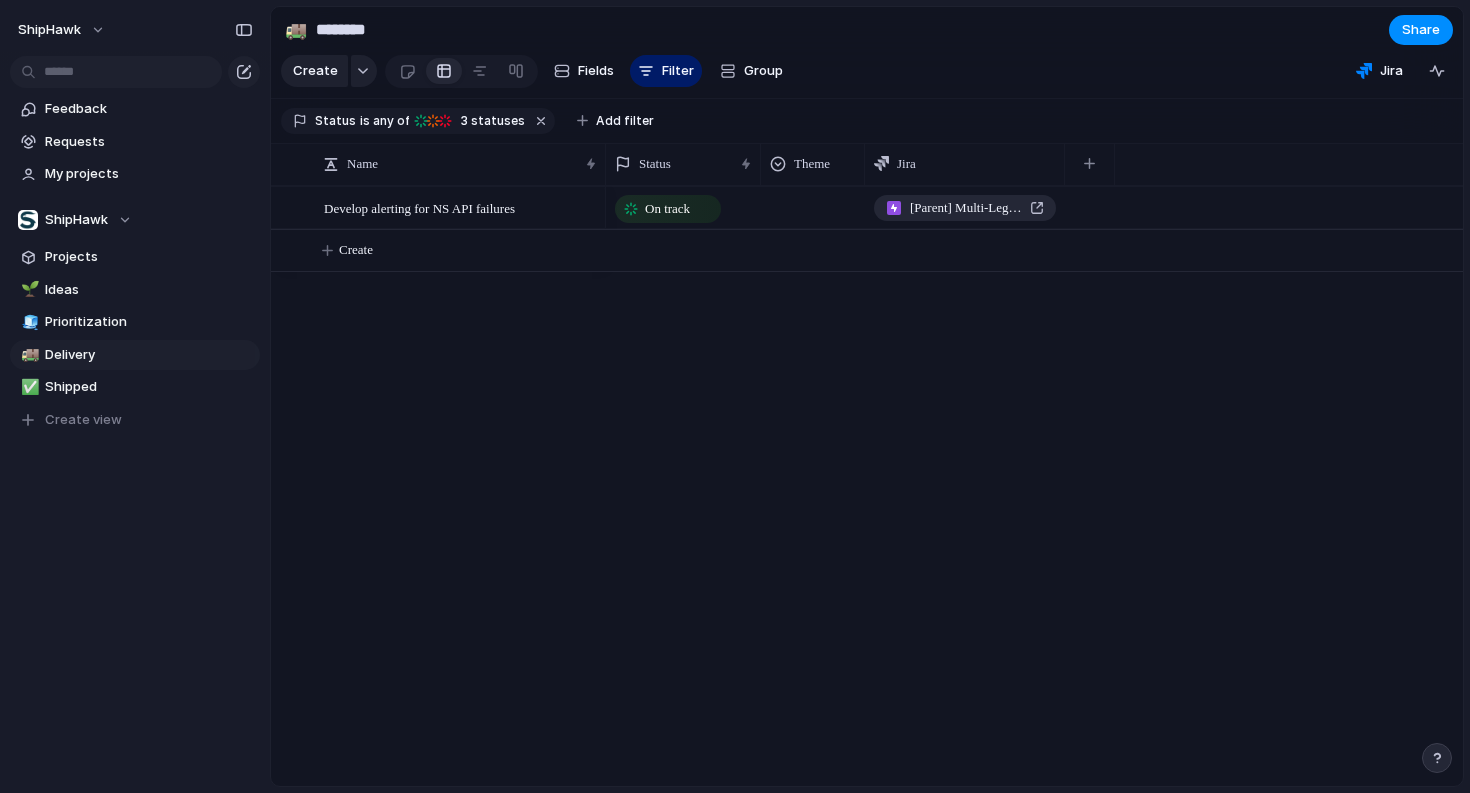 drag, startPoint x: 769, startPoint y: 160, endPoint x: 604, endPoint y: 163, distance: 165.02727 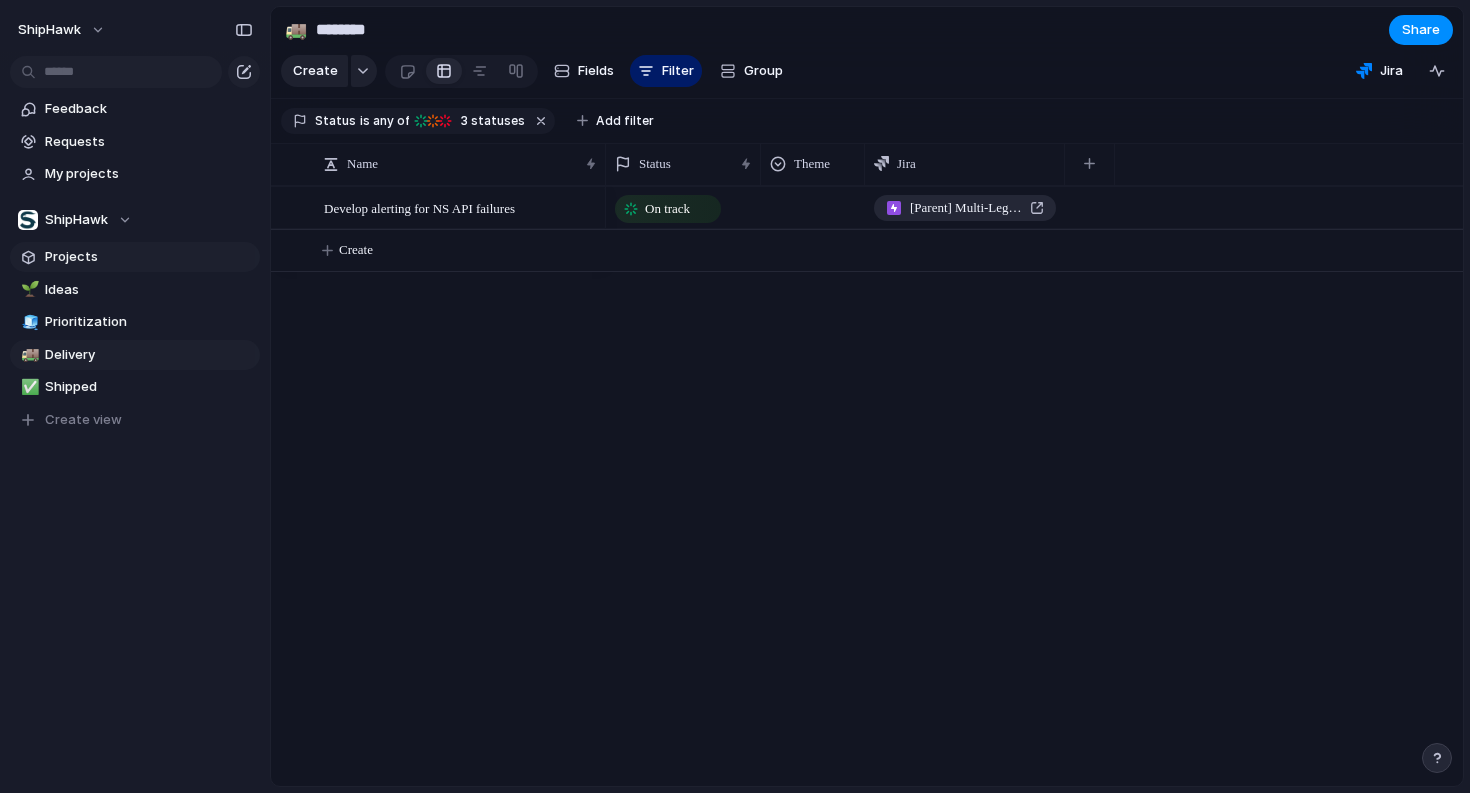 click on "Projects" at bounding box center (149, 257) 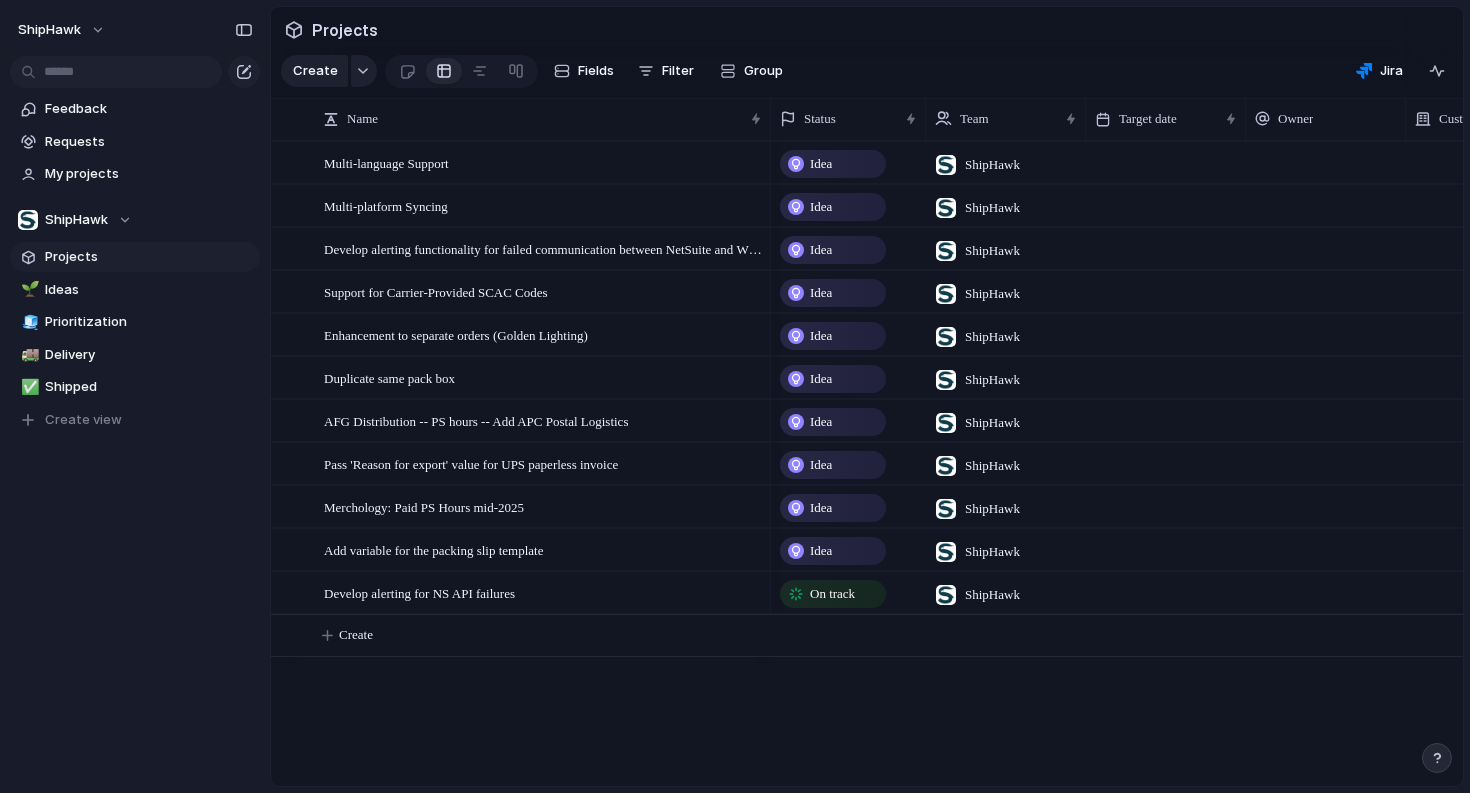 scroll, scrollTop: 0, scrollLeft: 314, axis: horizontal 